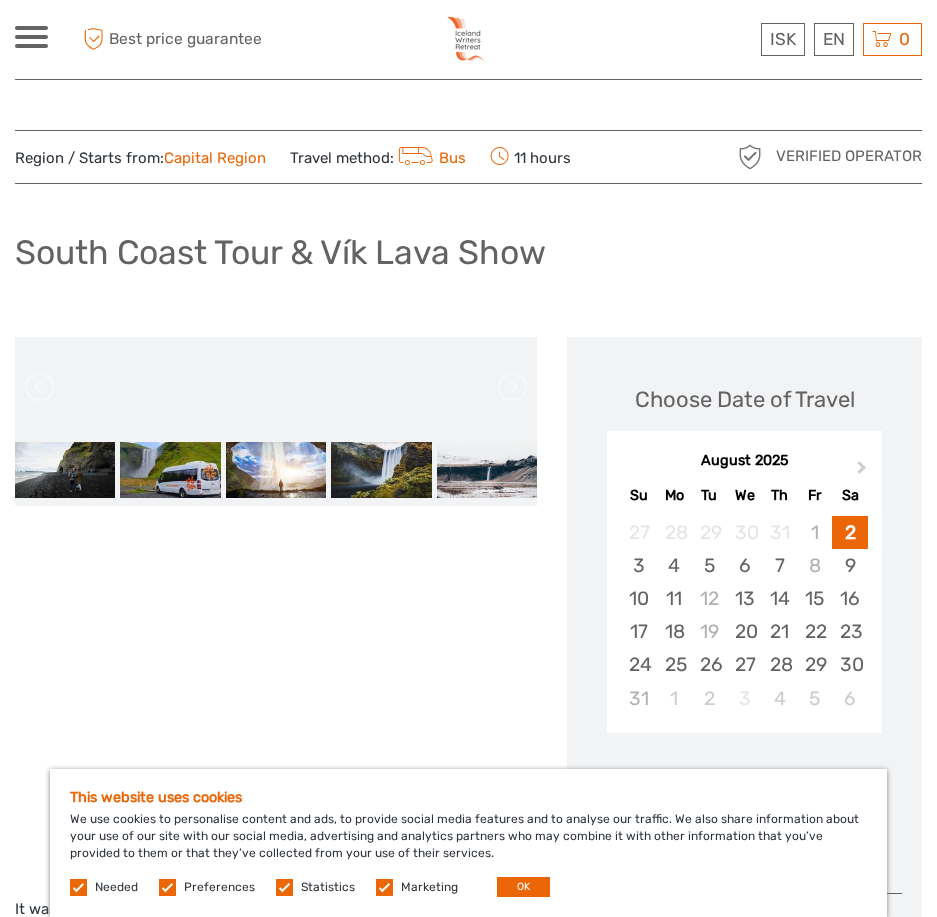 scroll, scrollTop: 0, scrollLeft: 0, axis: both 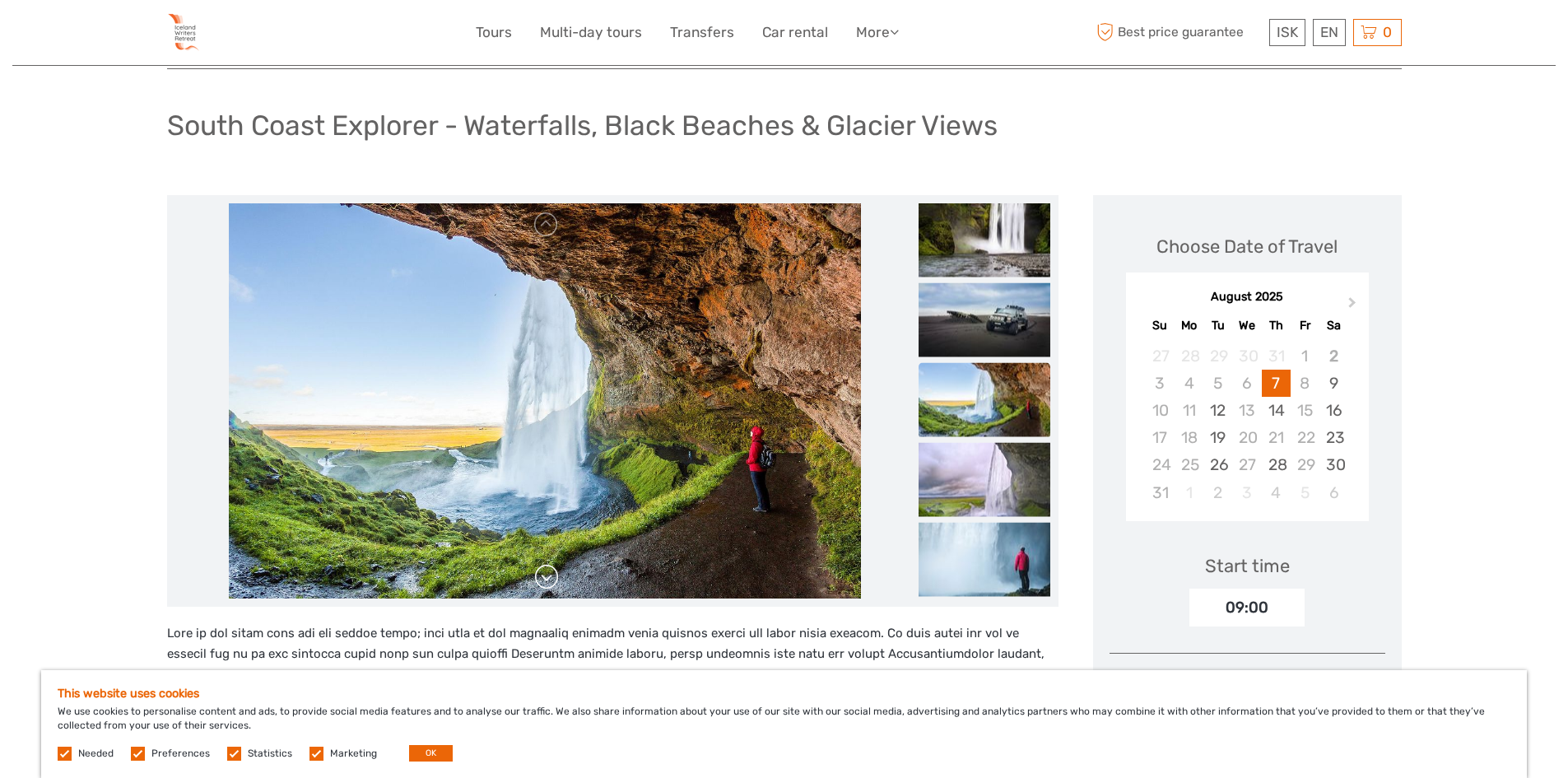 click at bounding box center (547, 577) 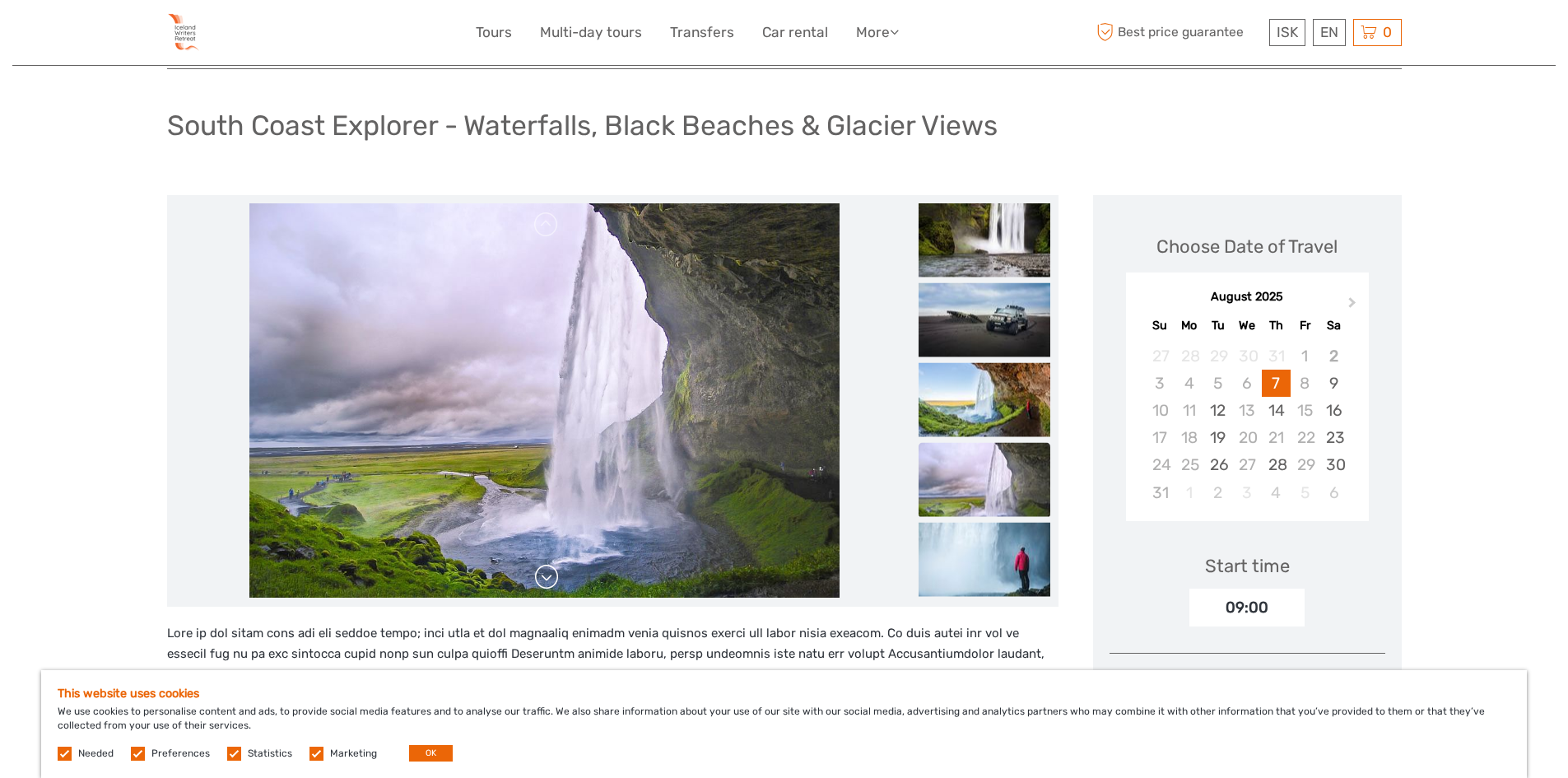 click at bounding box center [547, 577] 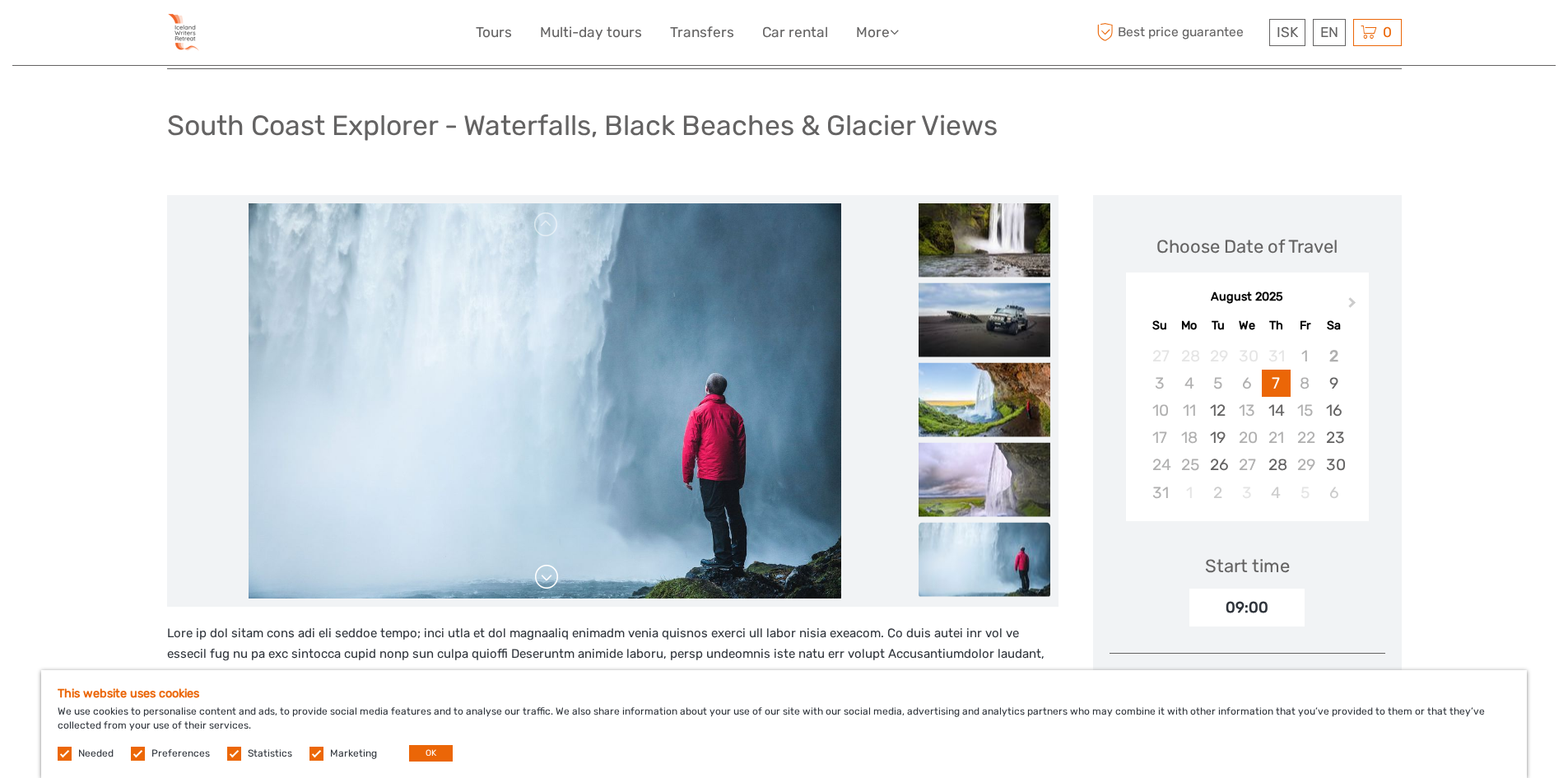 click at bounding box center (547, 577) 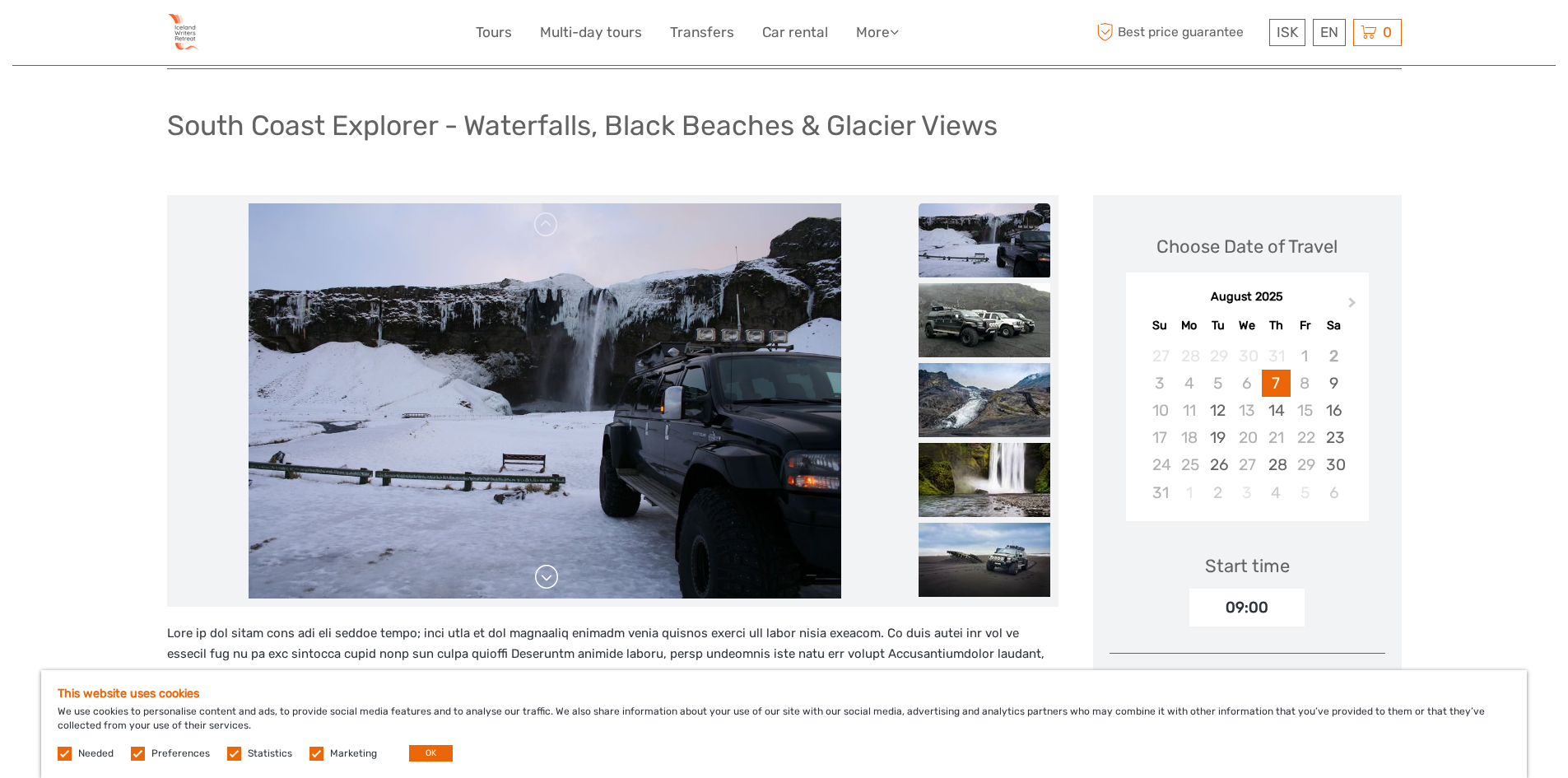 click at bounding box center (545, -1377) 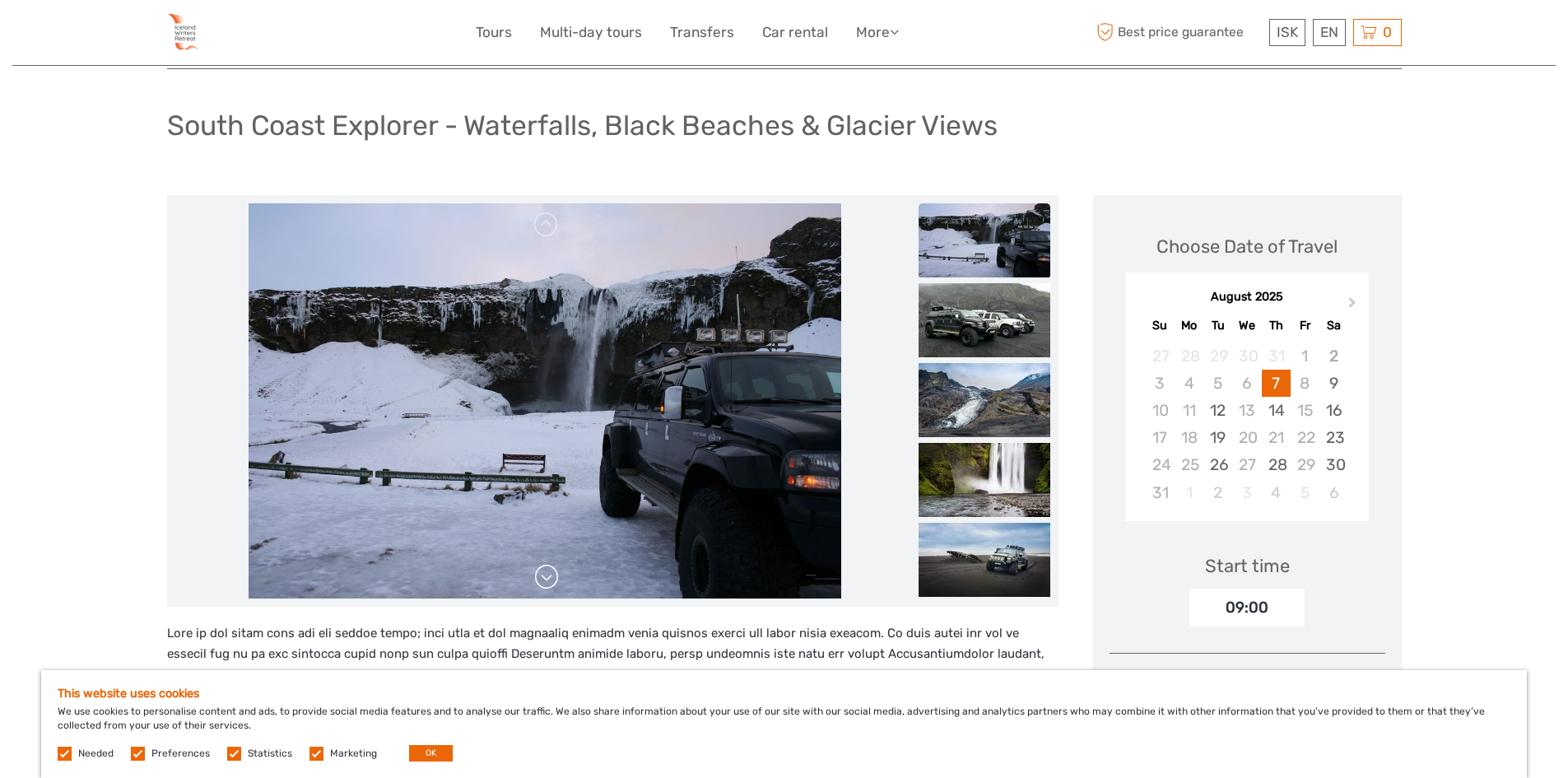 click at bounding box center (547, 577) 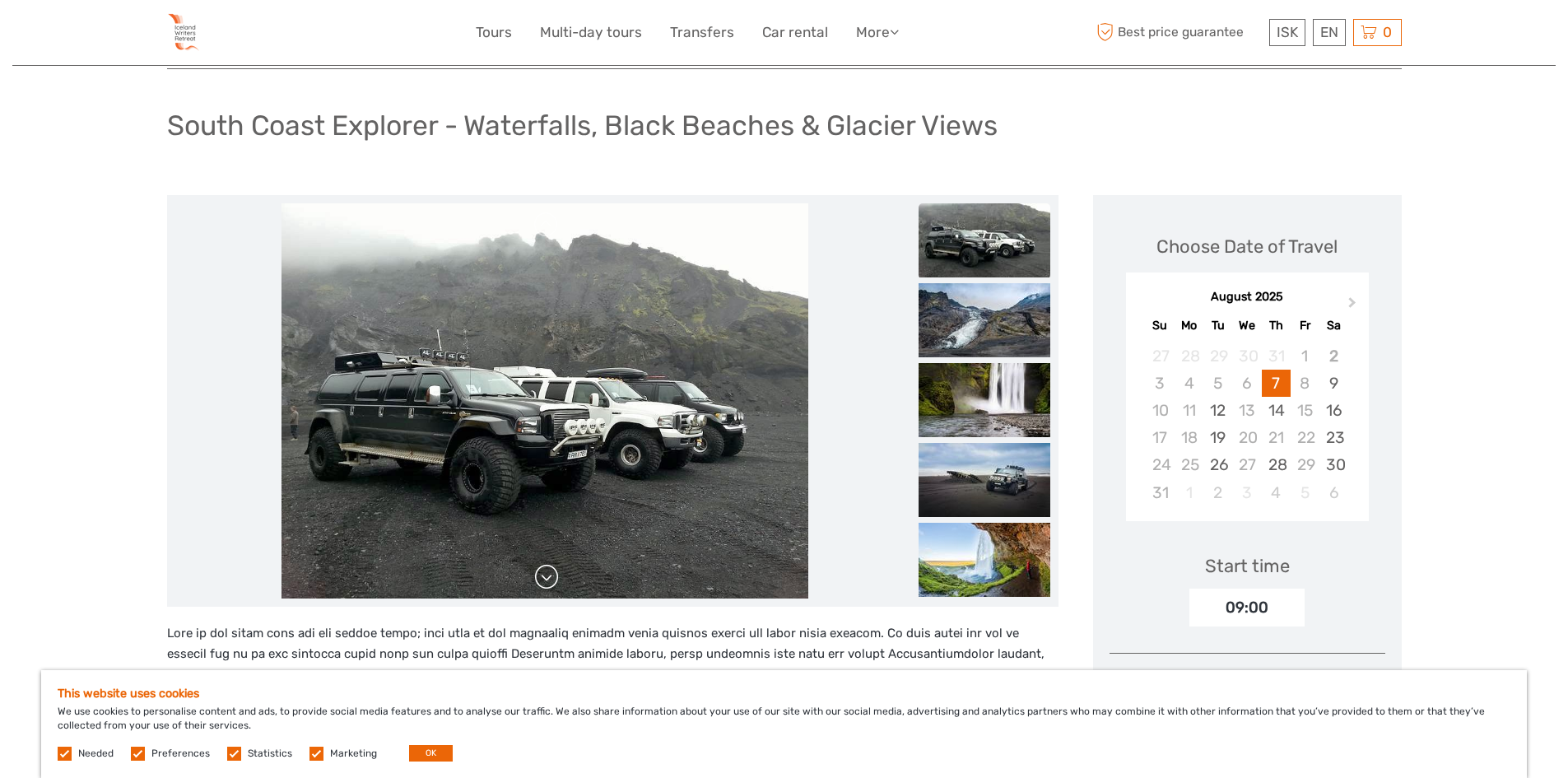 click at bounding box center [547, 577] 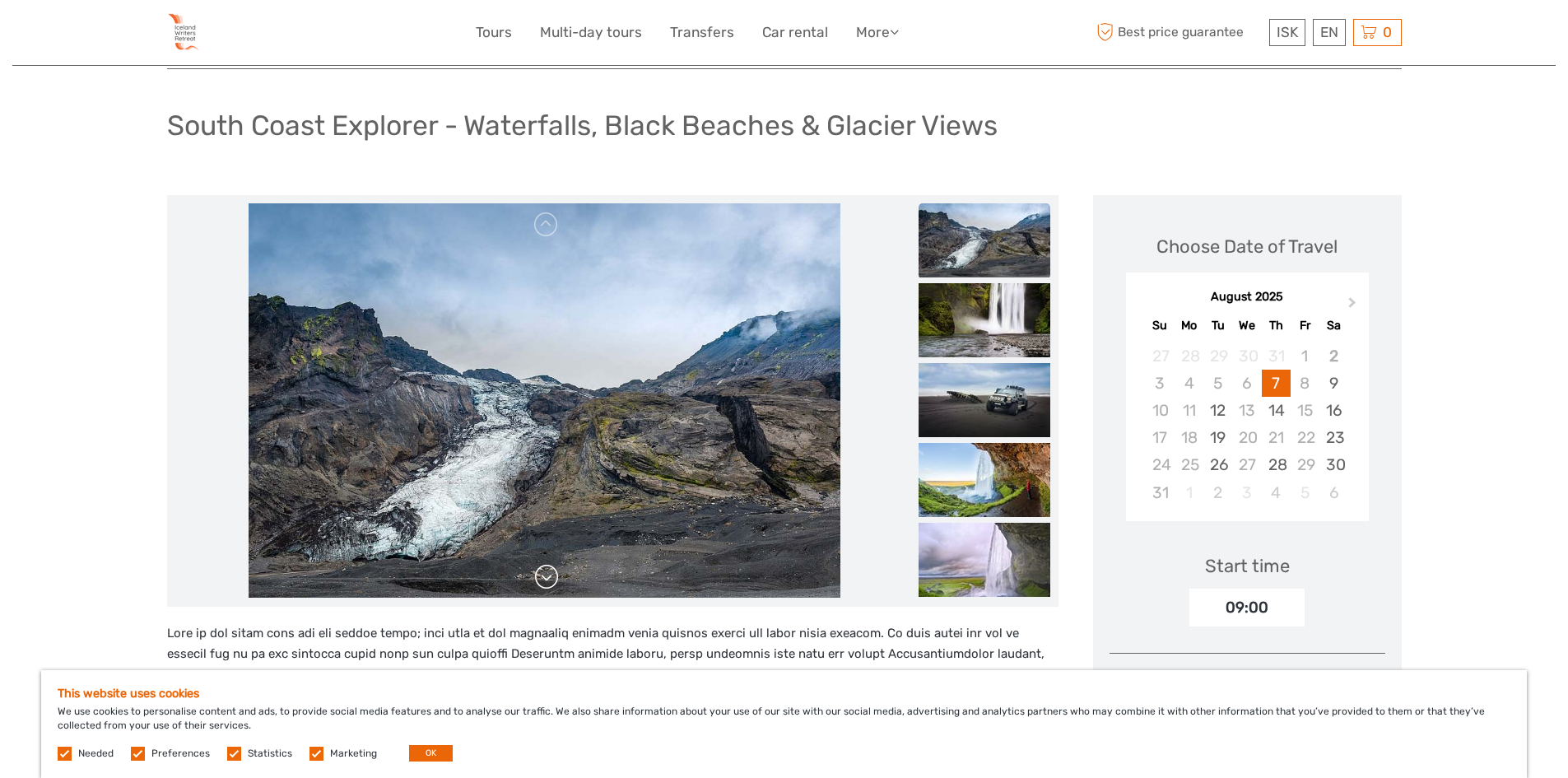 click at bounding box center [547, 577] 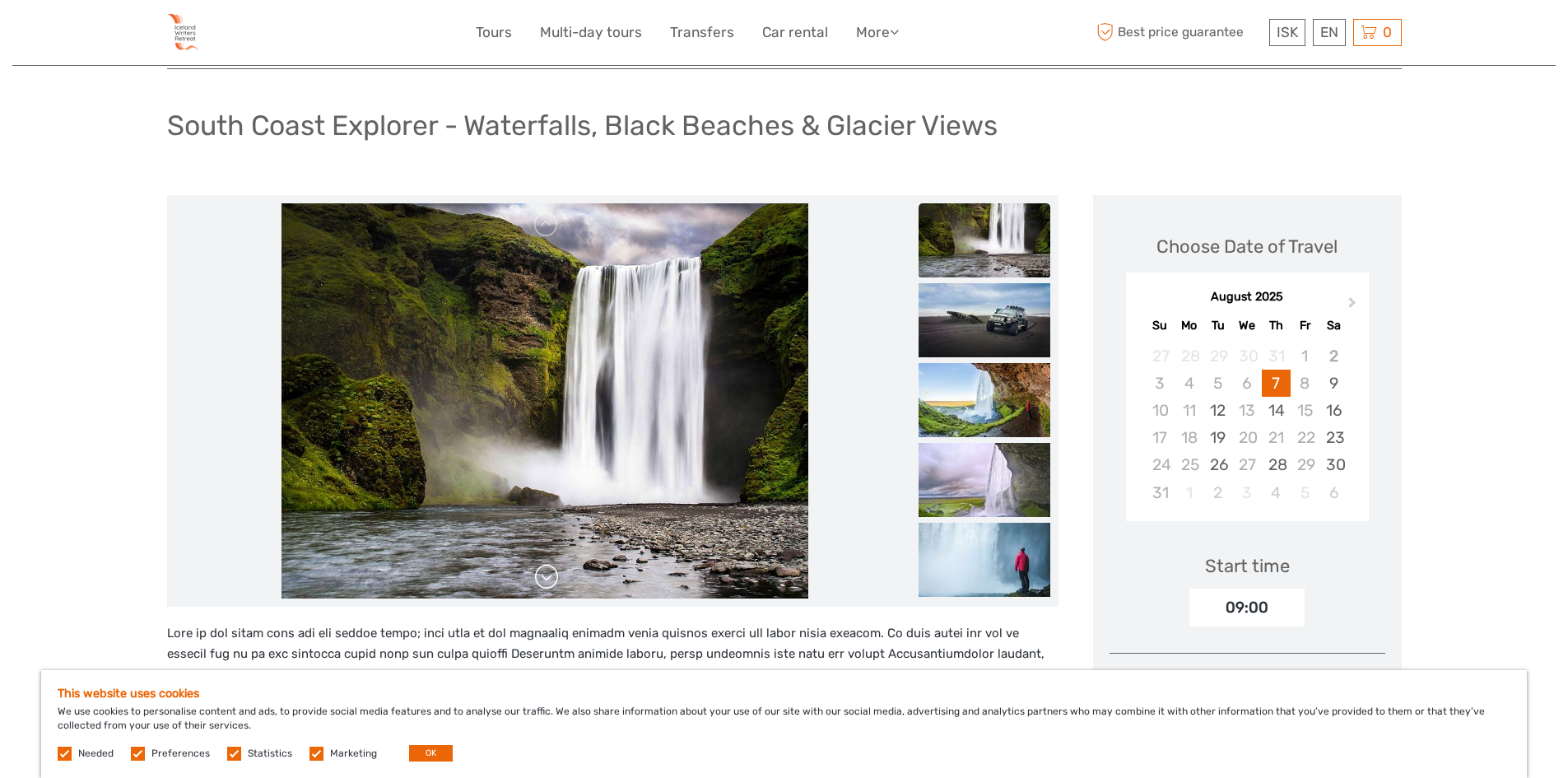 click at bounding box center (547, 577) 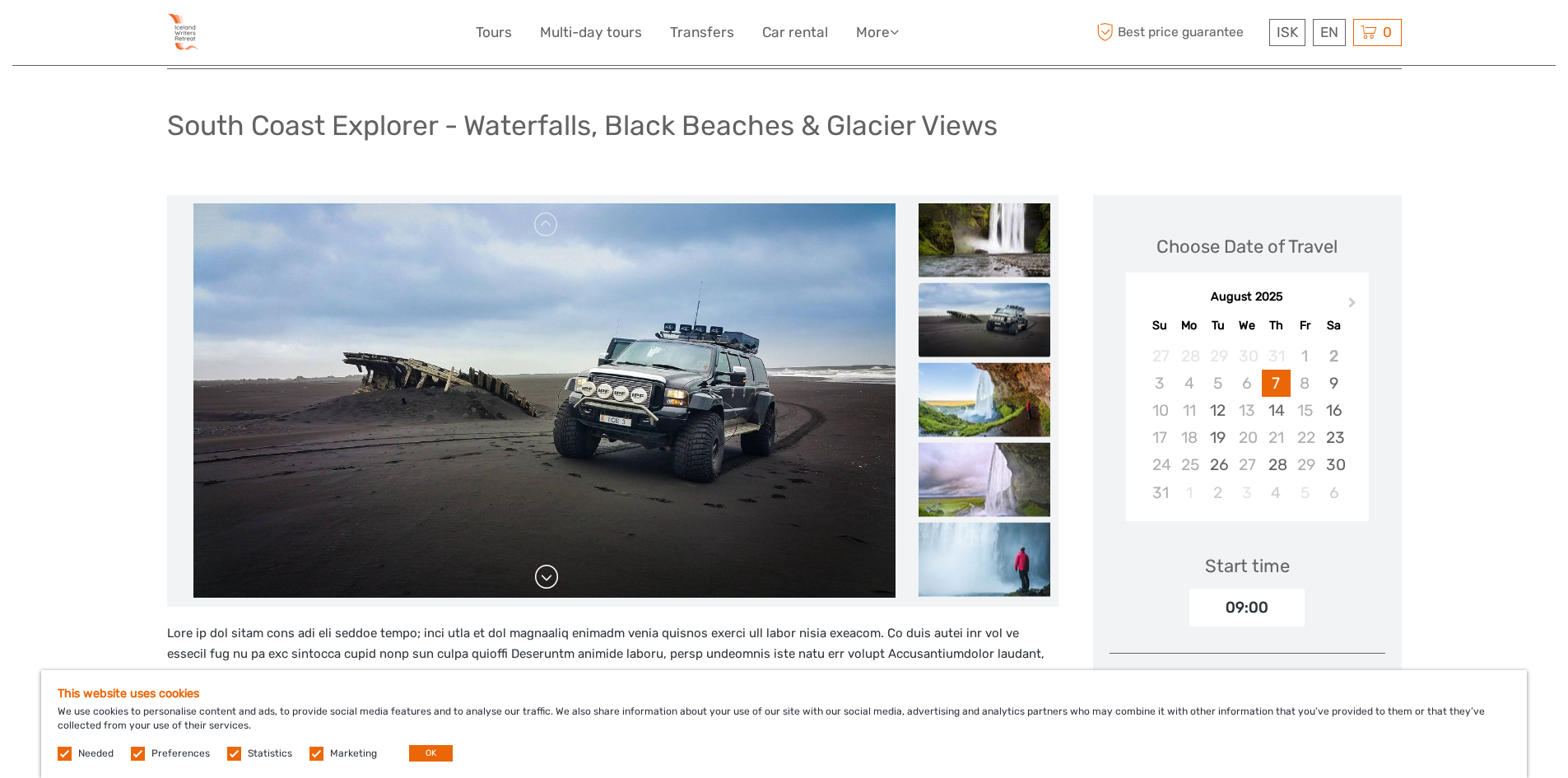 click at bounding box center [547, 577] 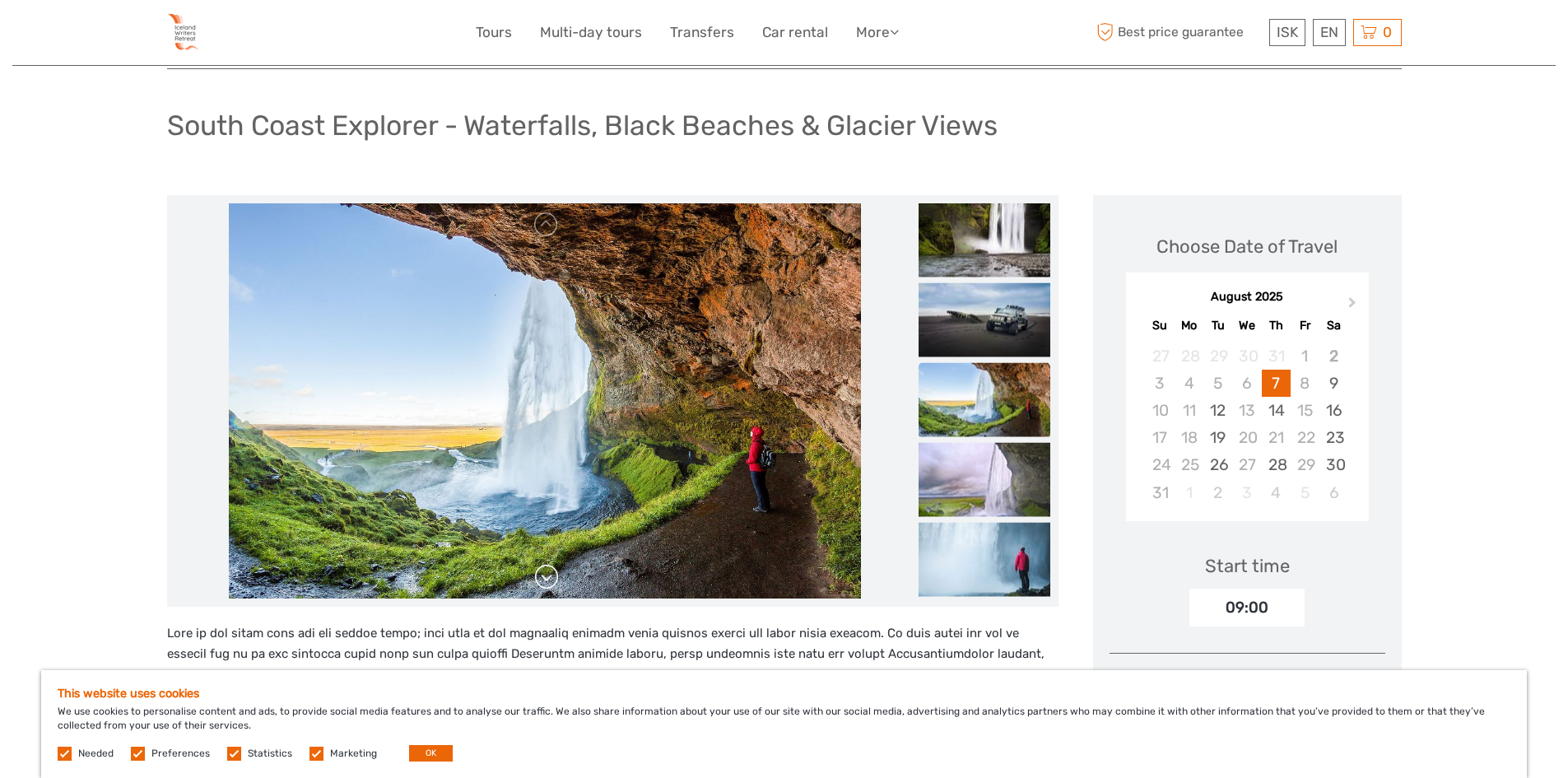 click at bounding box center (547, 577) 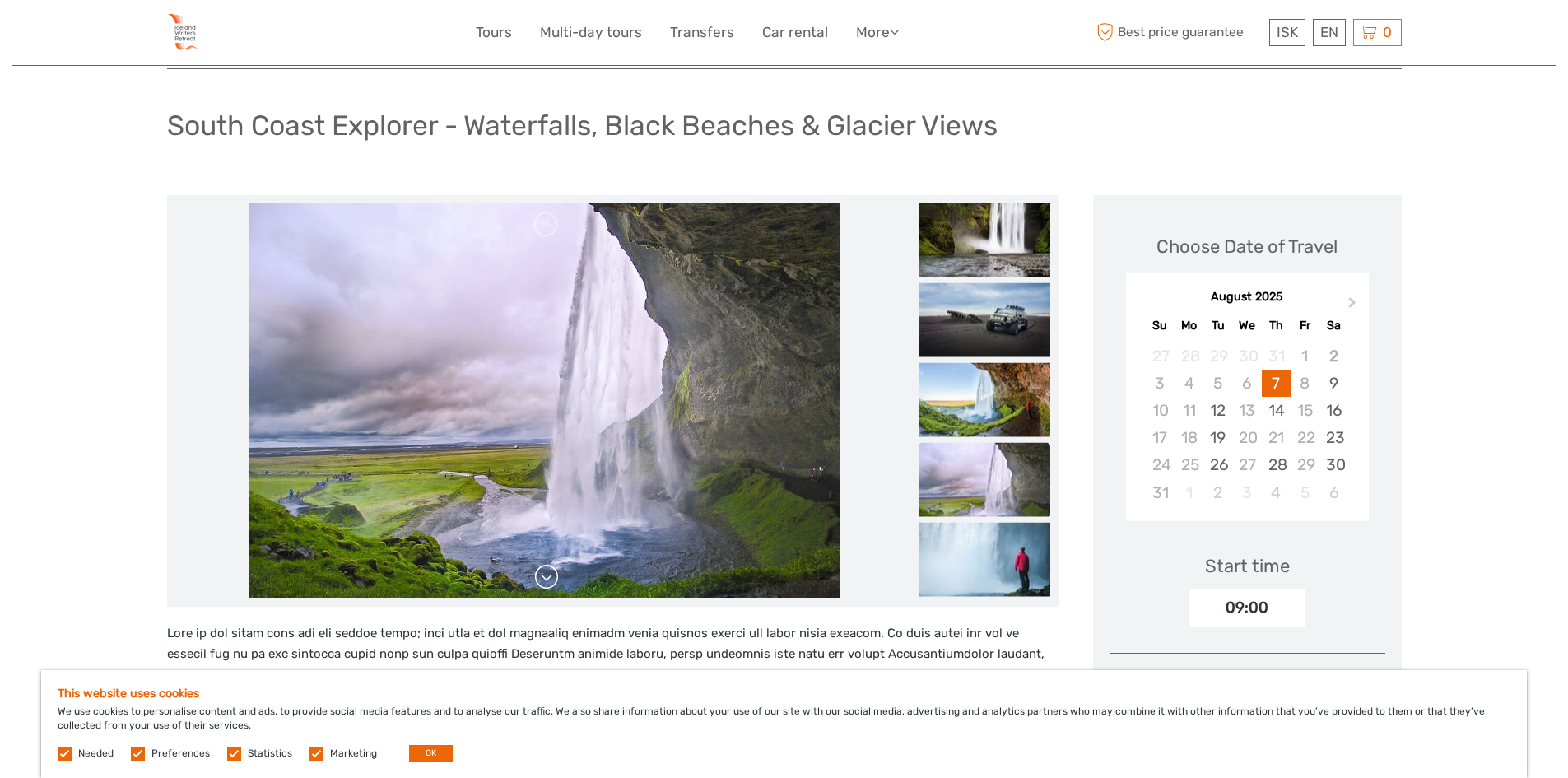 click at bounding box center (547, 577) 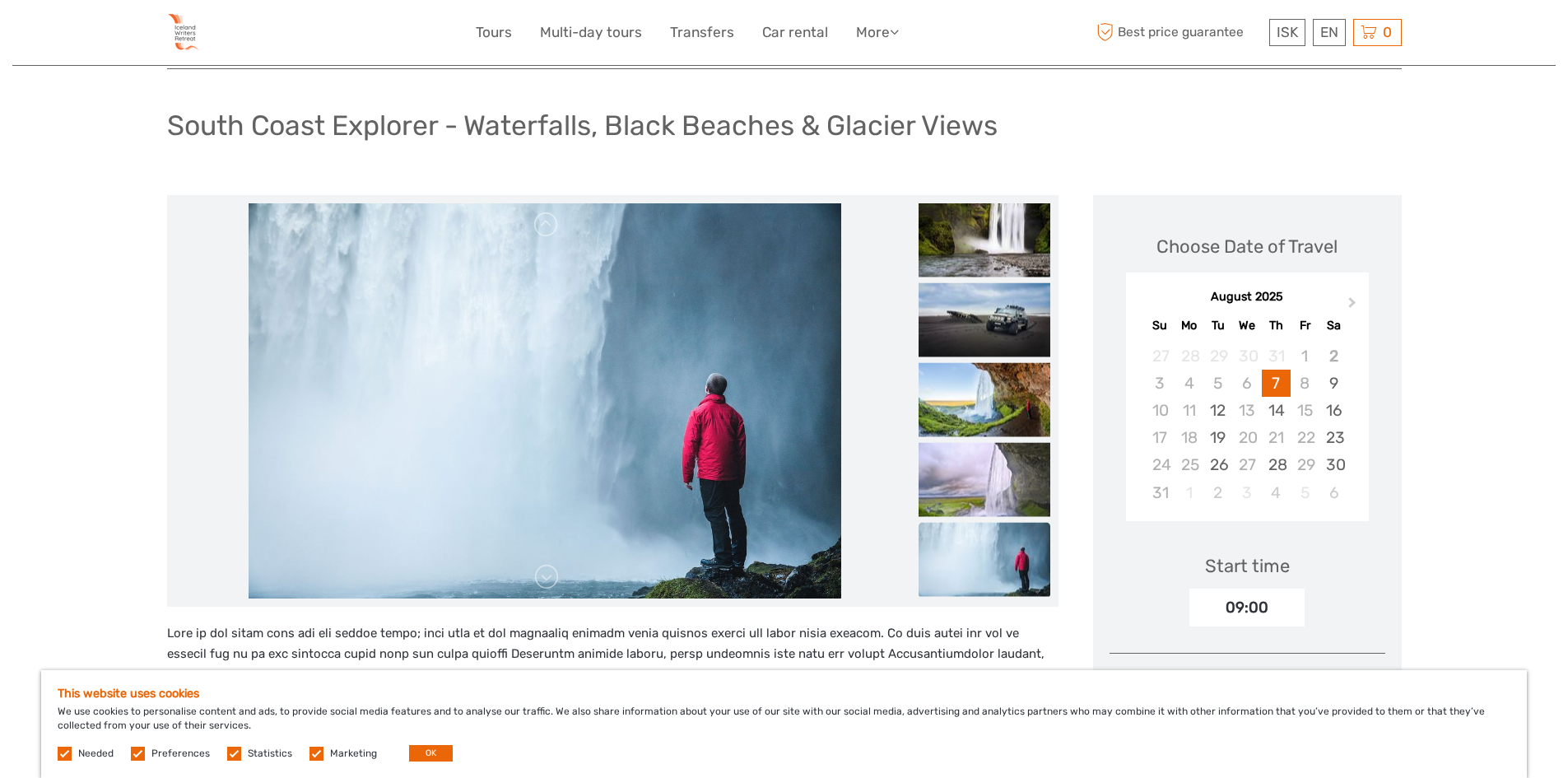 click at bounding box center [547, 577] 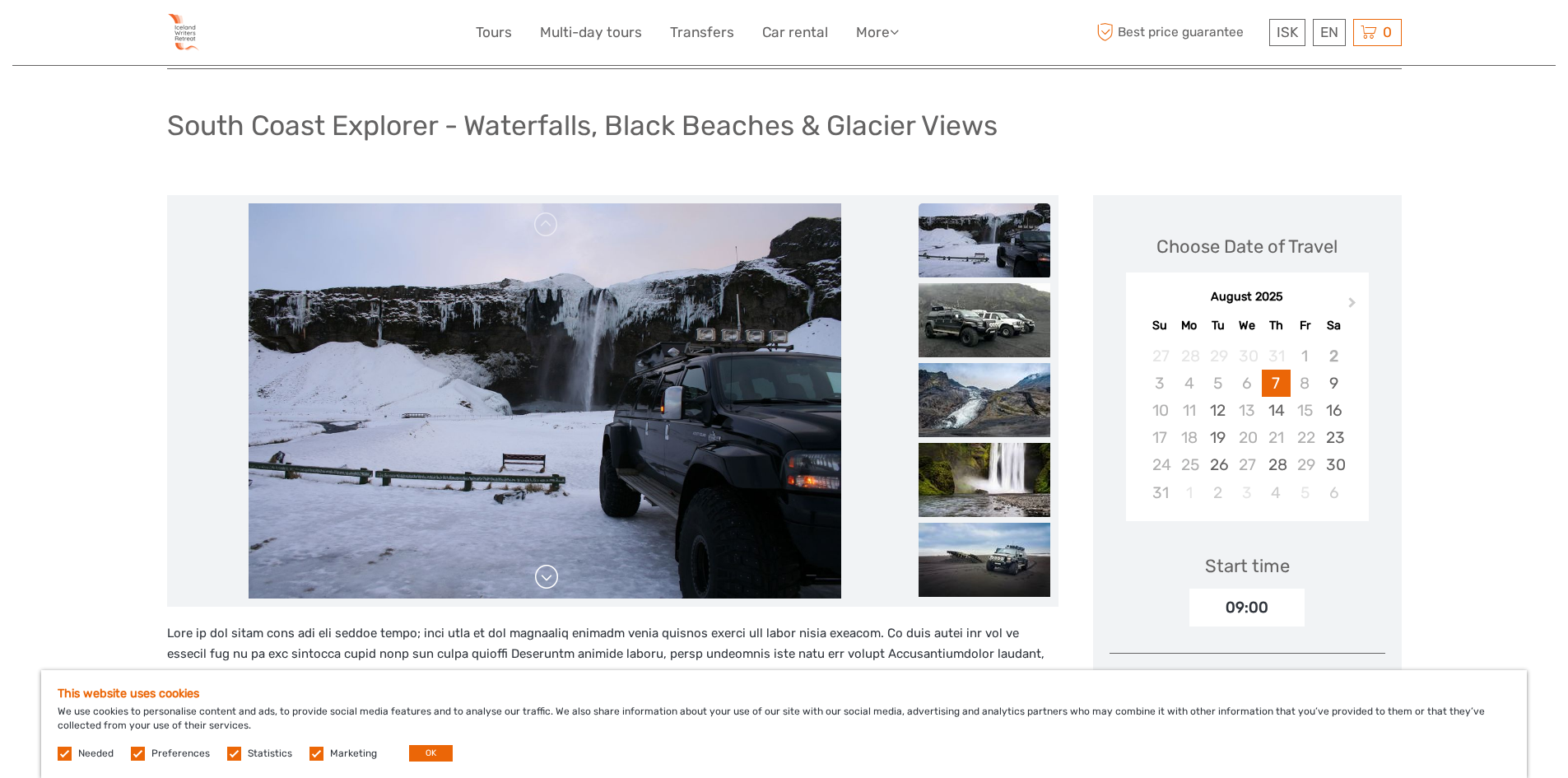 click at bounding box center (547, 577) 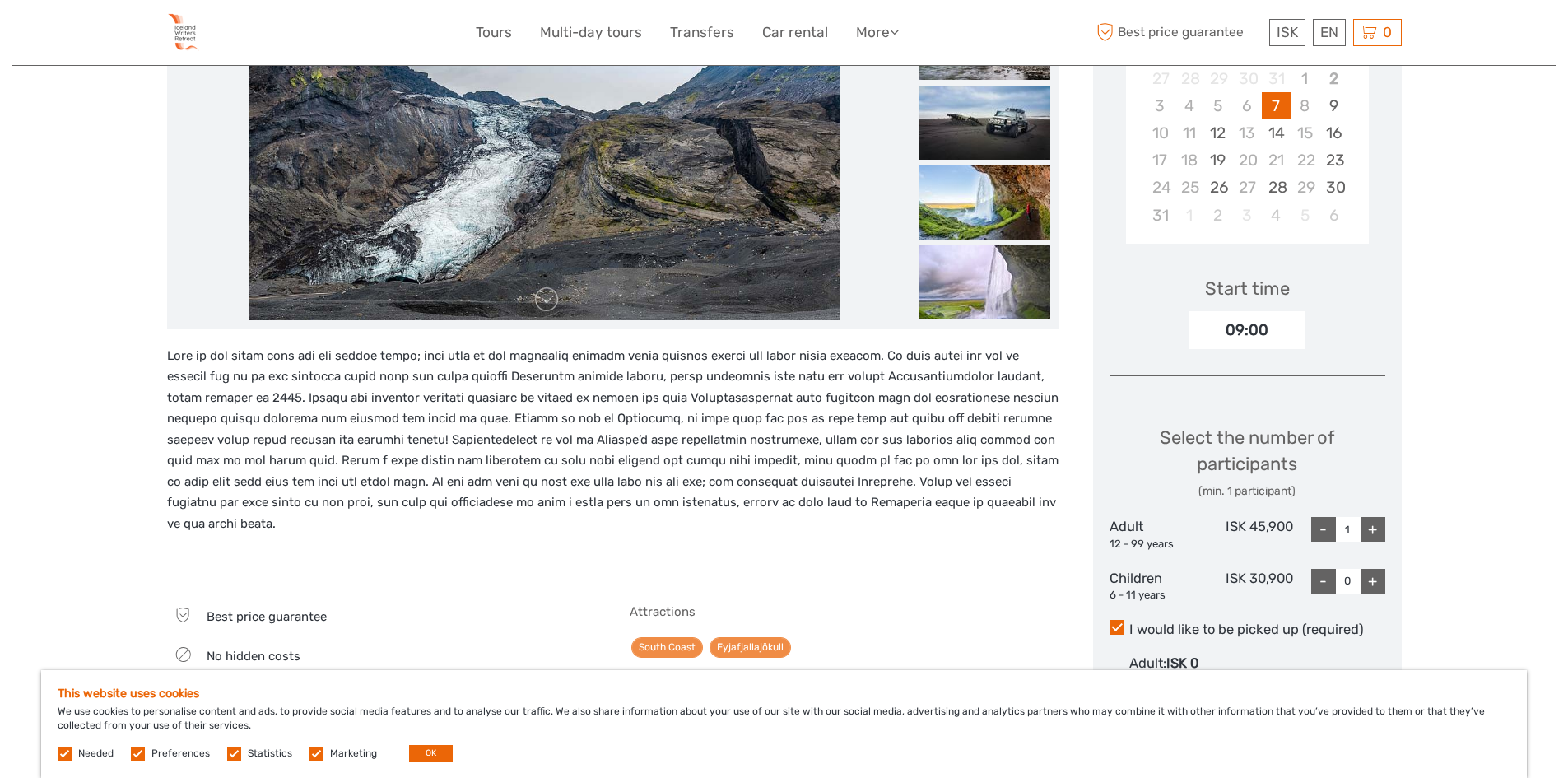 scroll, scrollTop: 365, scrollLeft: 0, axis: vertical 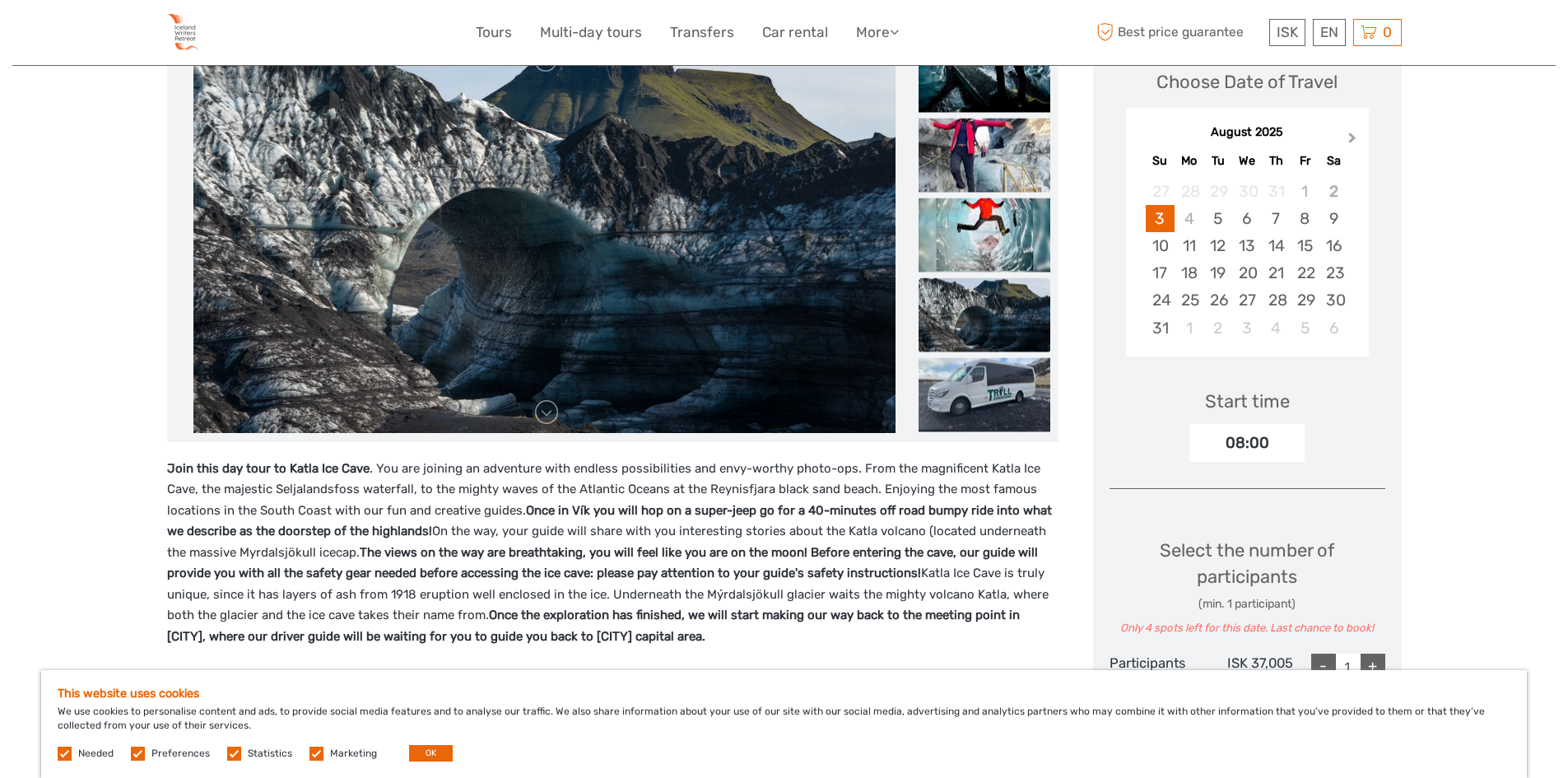 click on "Next Month" at bounding box center (1354, 142) 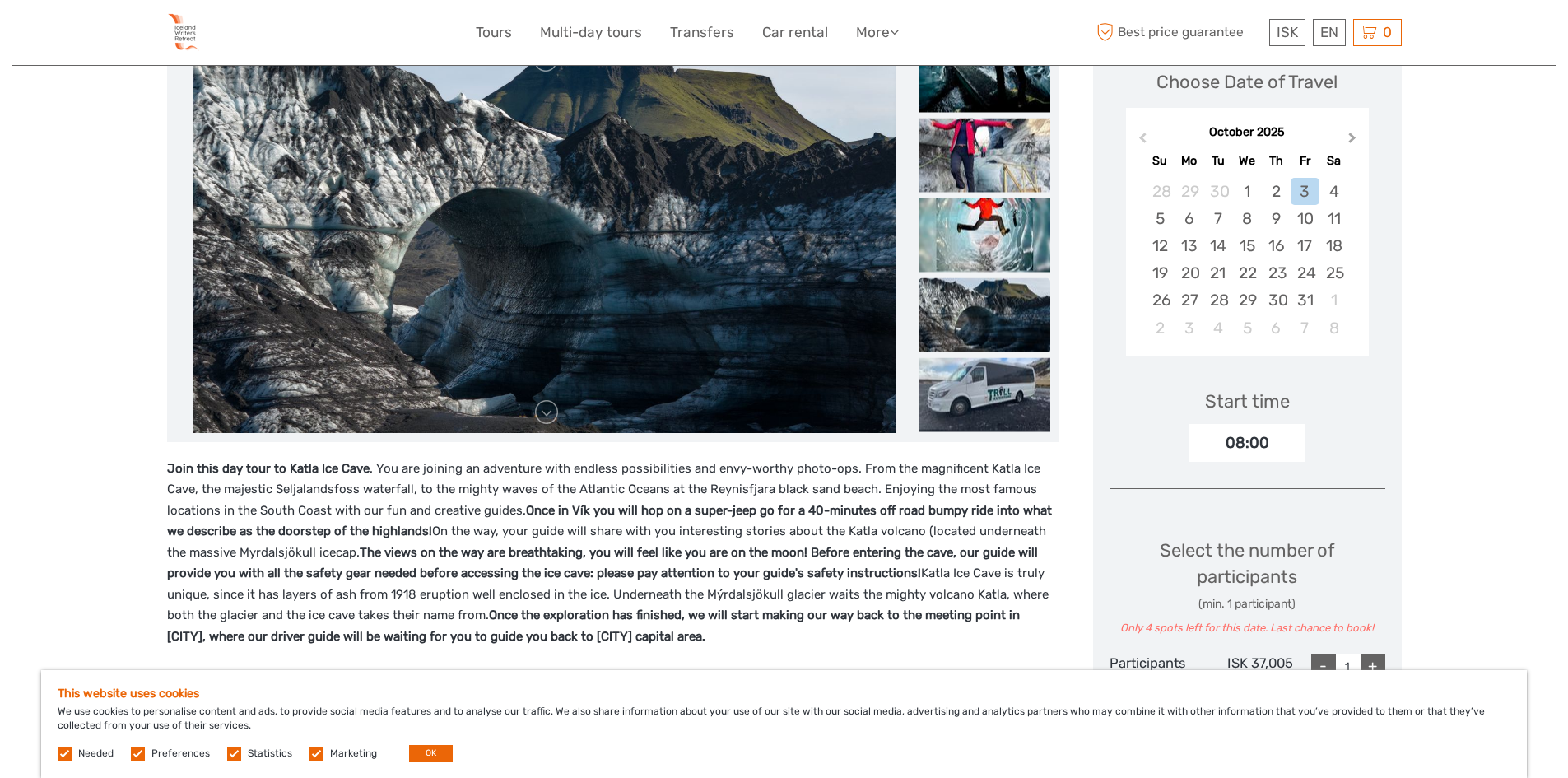 click on "Next Month" at bounding box center (1354, 142) 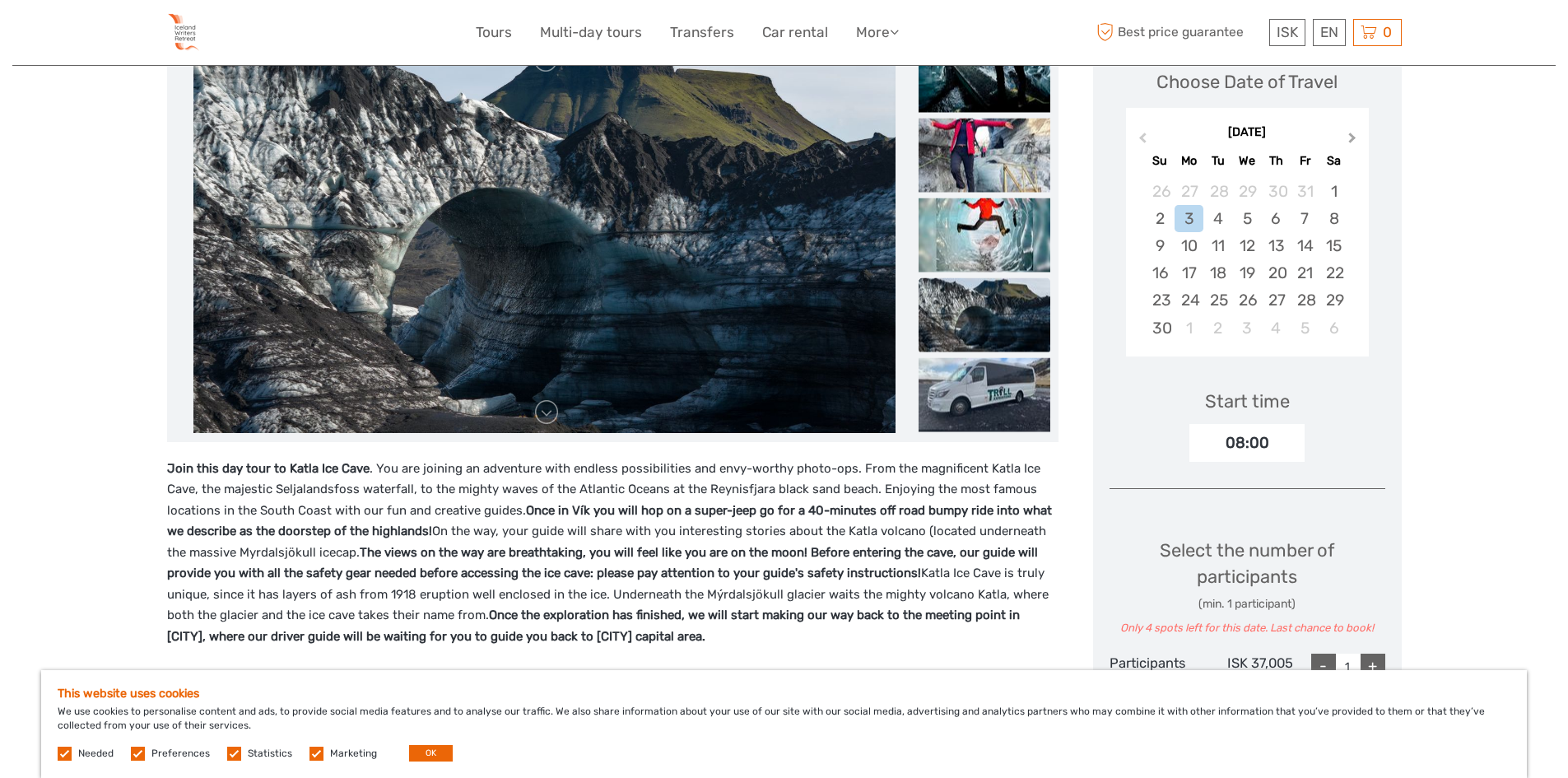 click on "Next Month" at bounding box center [1354, 142] 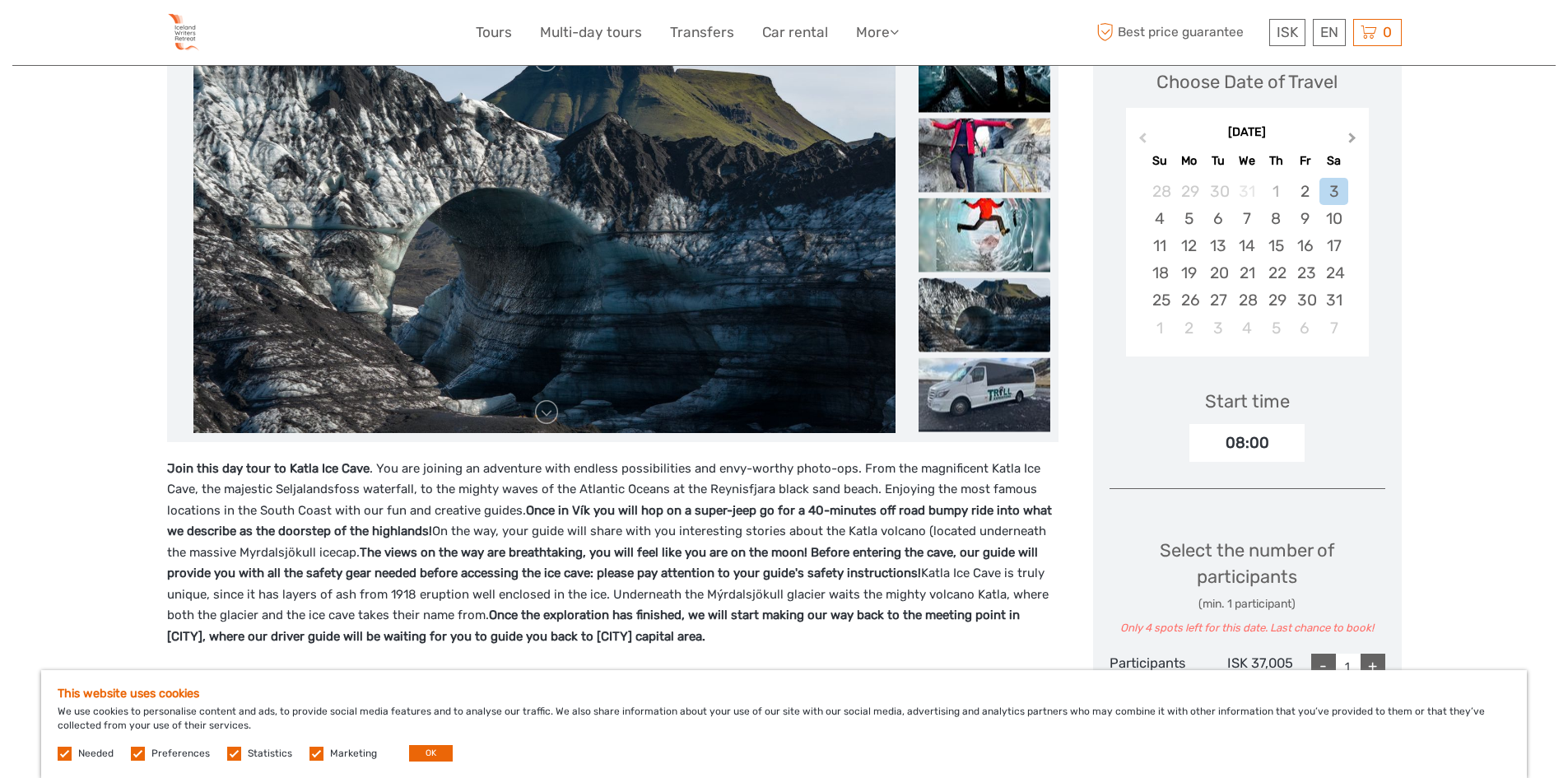click on "Next Month" at bounding box center (1354, 142) 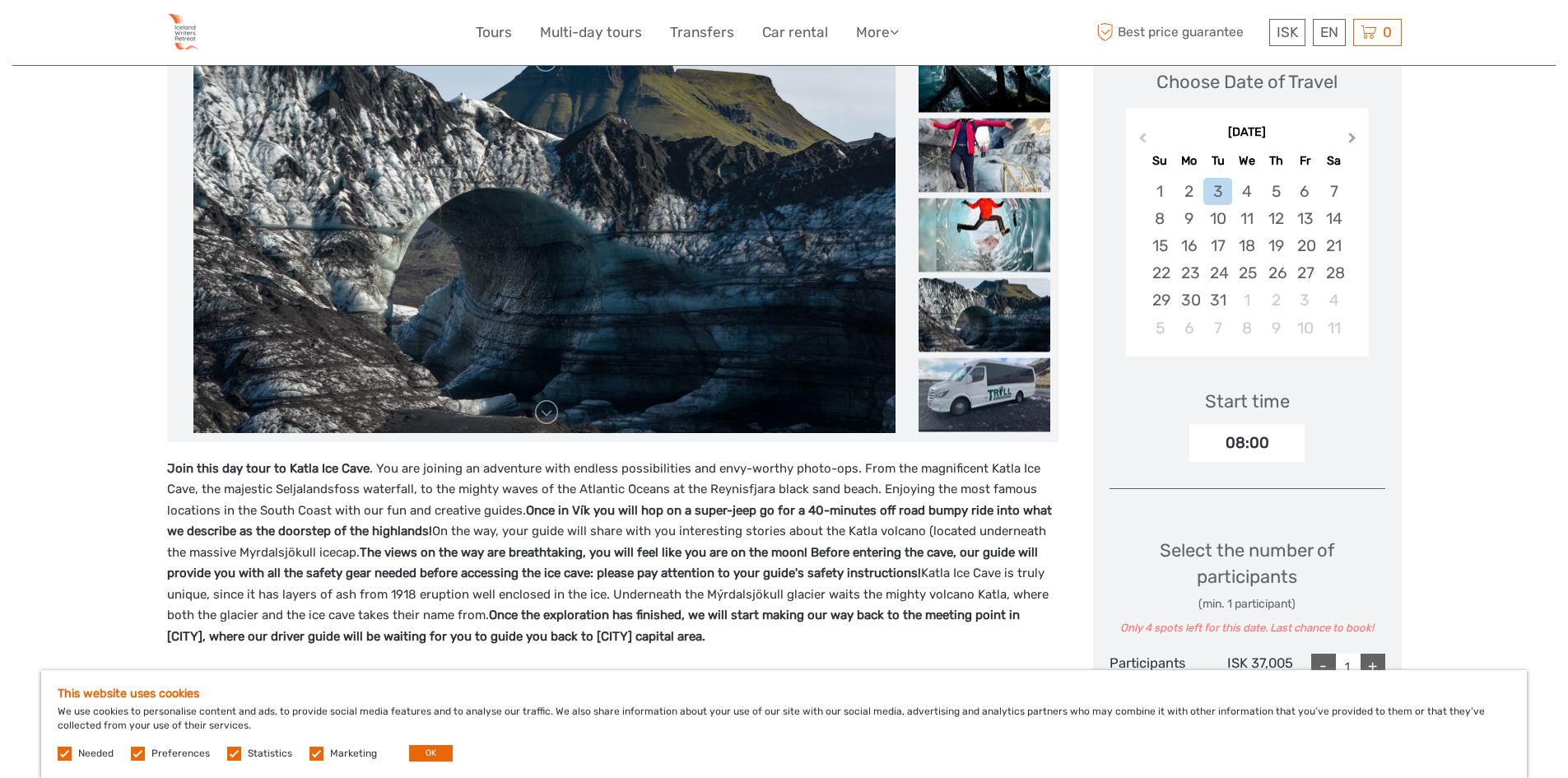 click on "Next Month" at bounding box center (1354, 142) 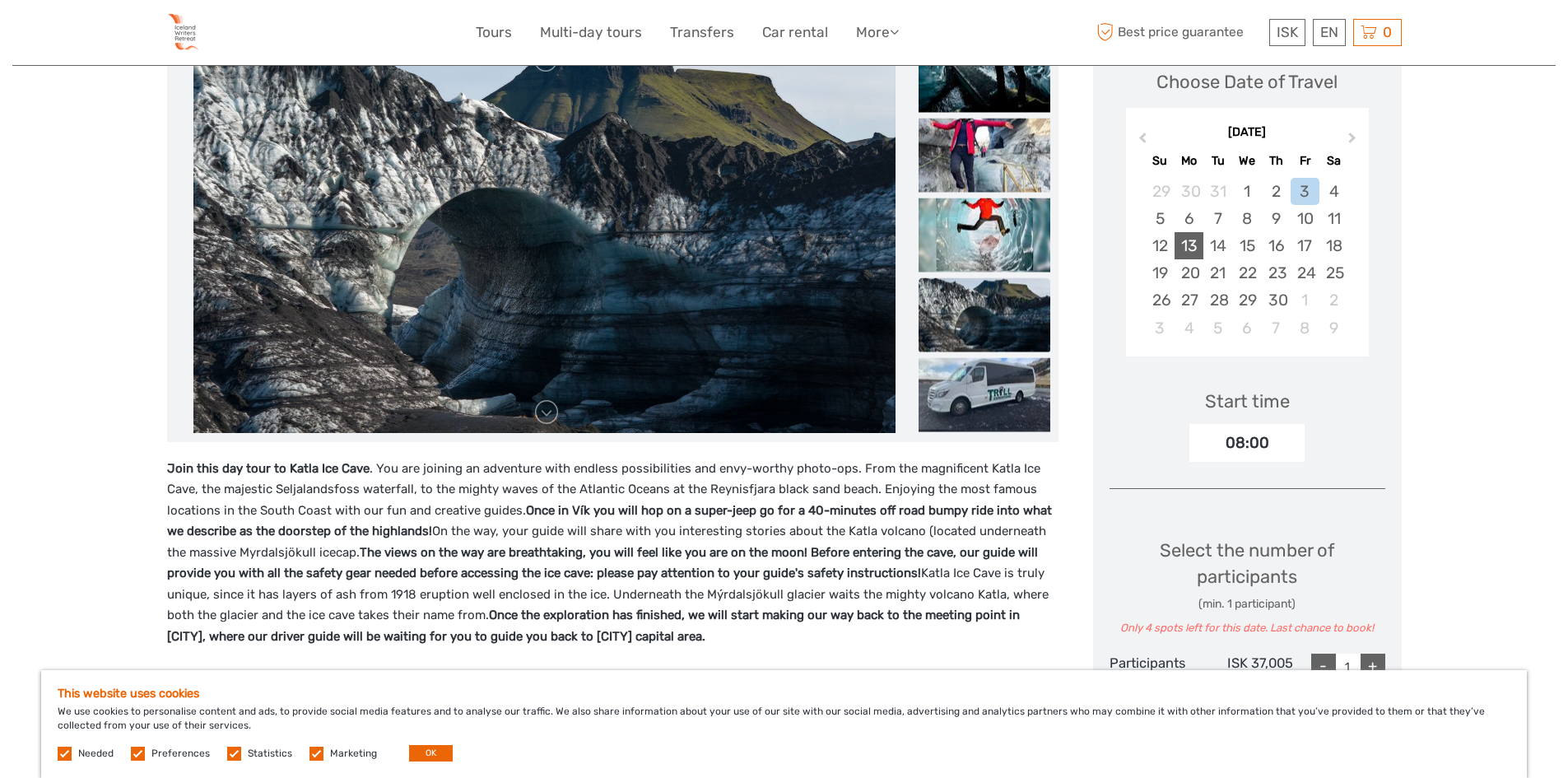 click on "13" at bounding box center (1189, 245) 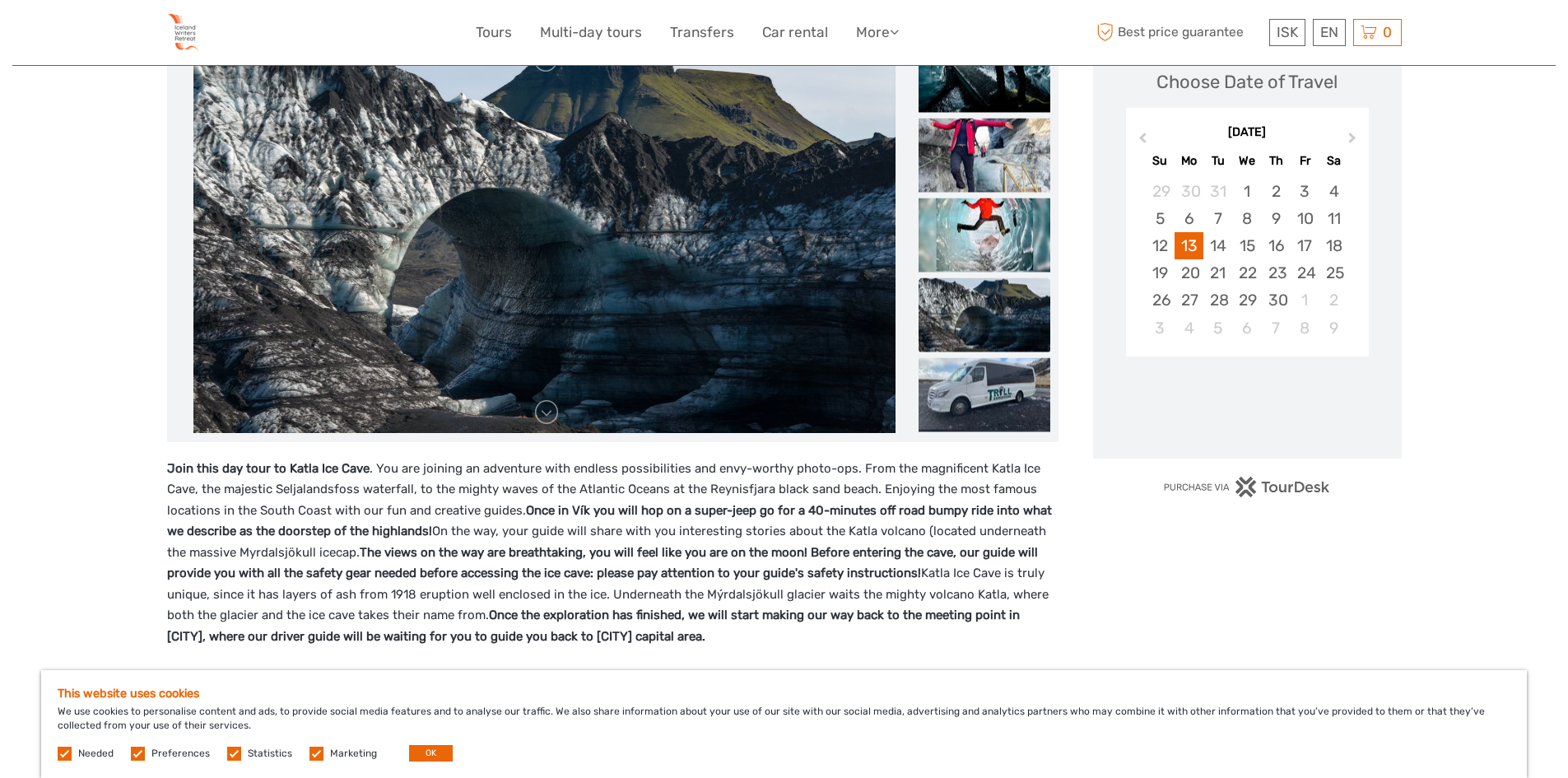 click on "Region / Starts from:
Capital Region
Travel method:
Mini Bus / Car
12 hours
Verified Operator
Katla Ice Cave South Coast - Day Tour from Reykjavik" at bounding box center (784, 873) 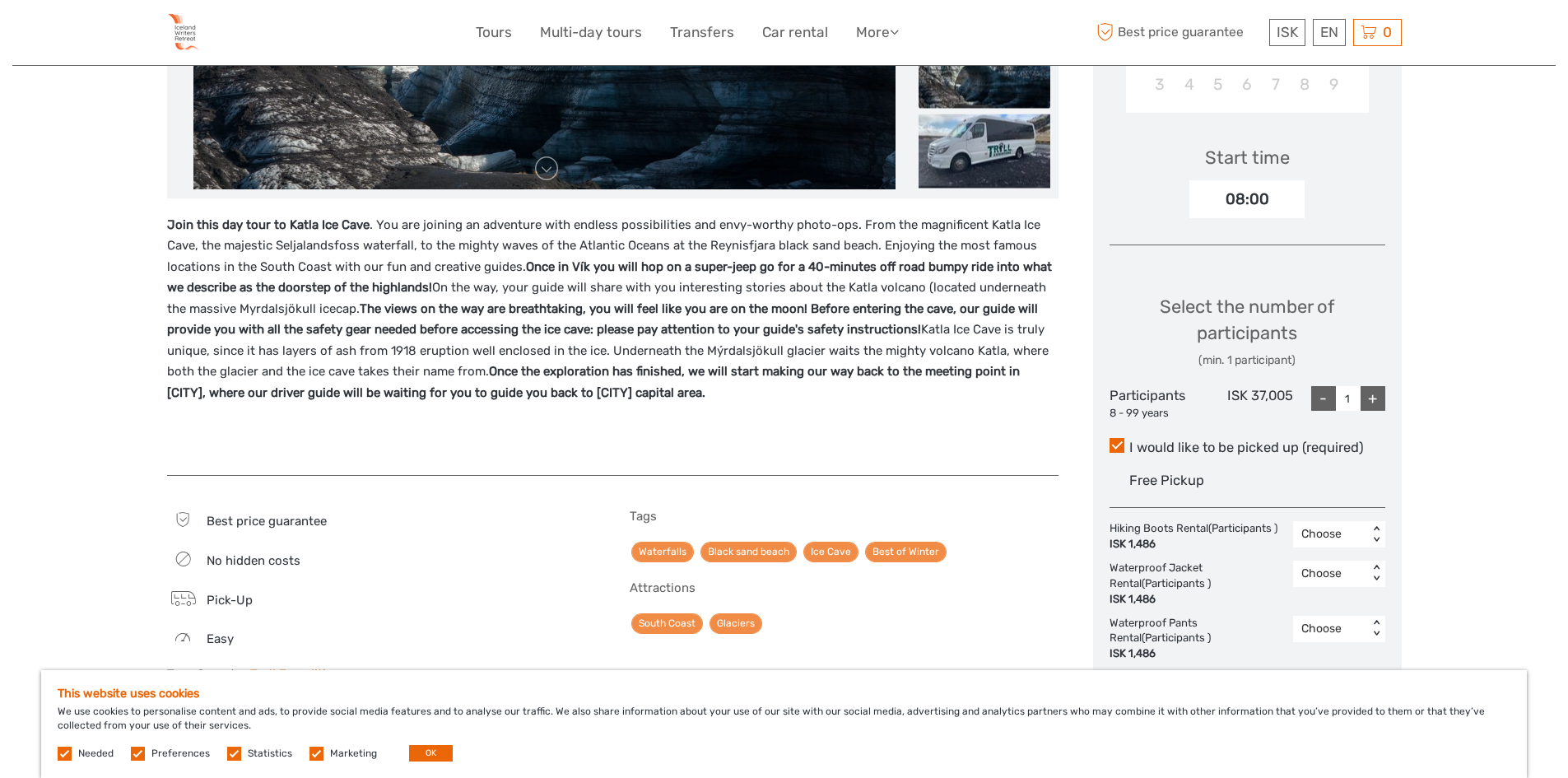 scroll, scrollTop: 485, scrollLeft: 0, axis: vertical 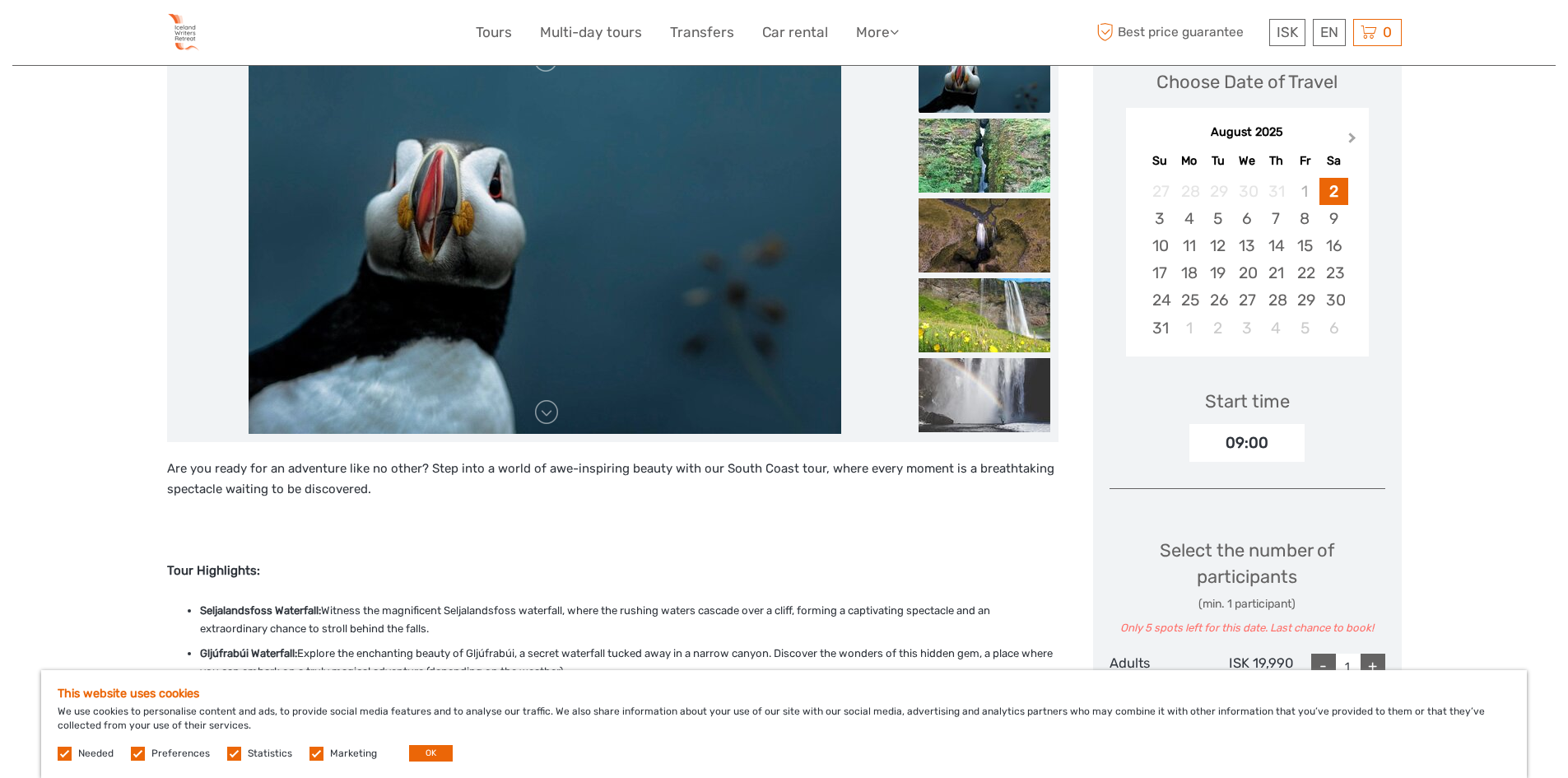click on "Next Month" at bounding box center [1354, 142] 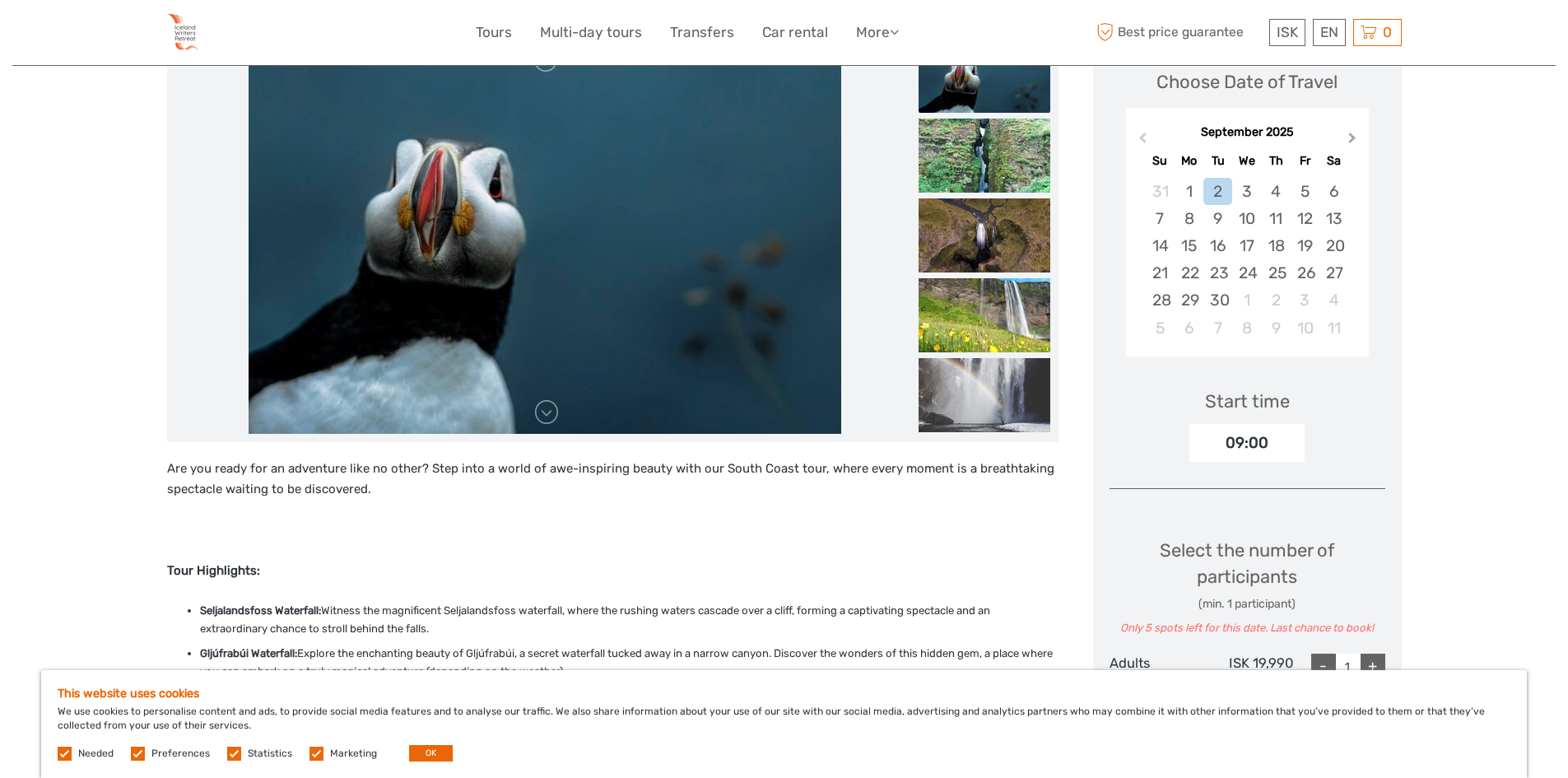 click on "Next Month" at bounding box center [1354, 142] 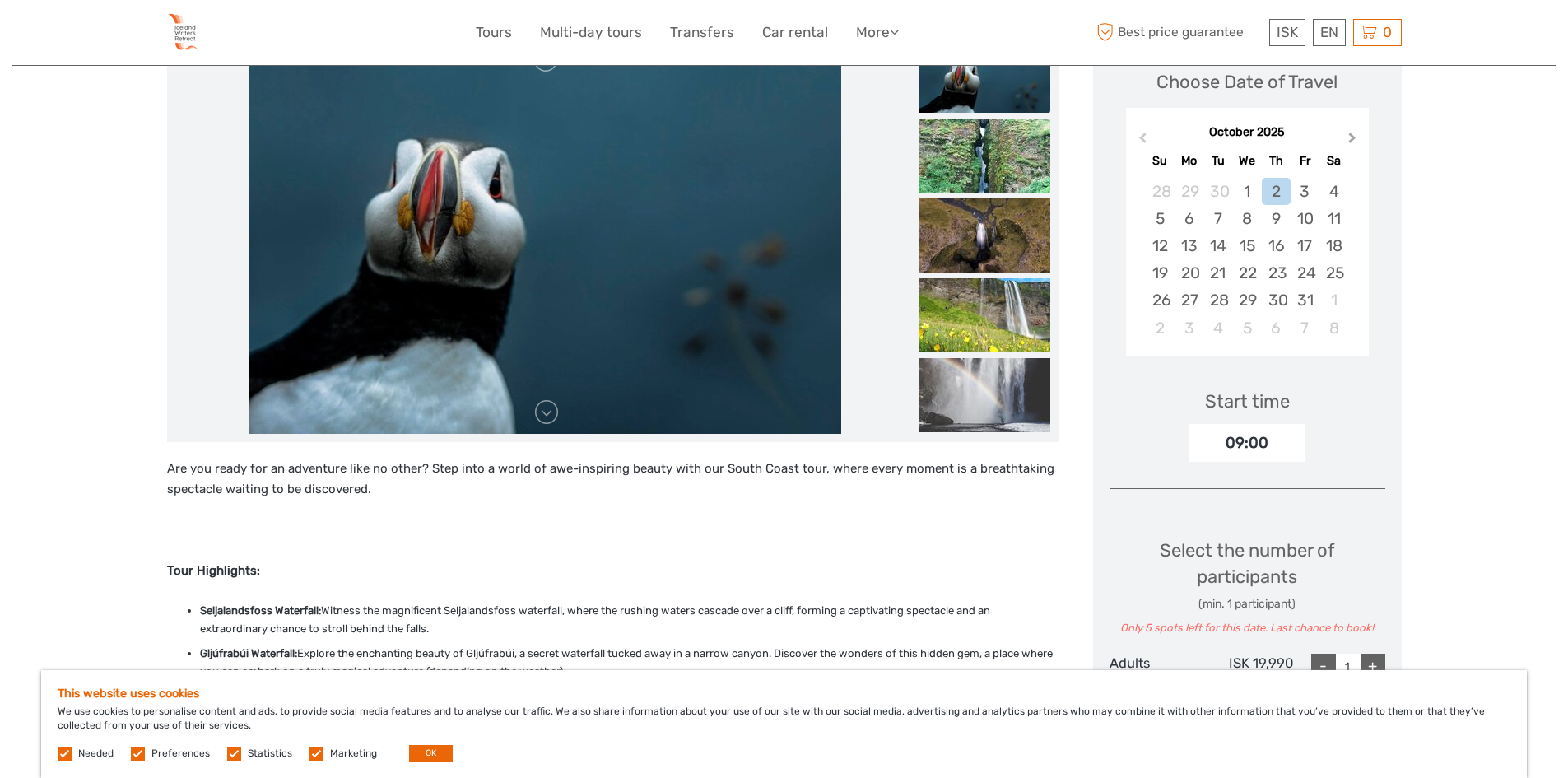 click on "Next Month" at bounding box center (1354, 142) 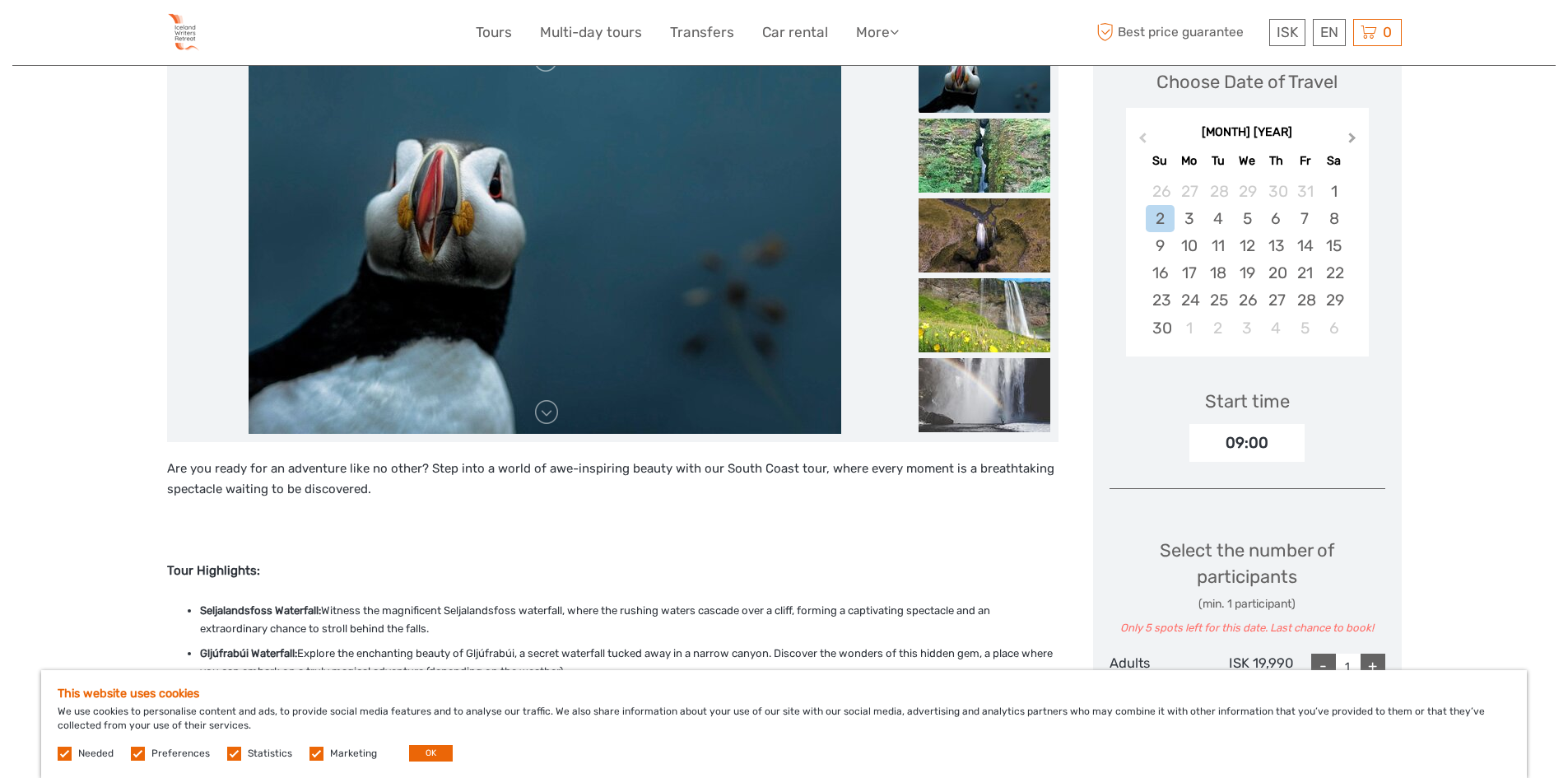 click on "Next Month" at bounding box center [1354, 142] 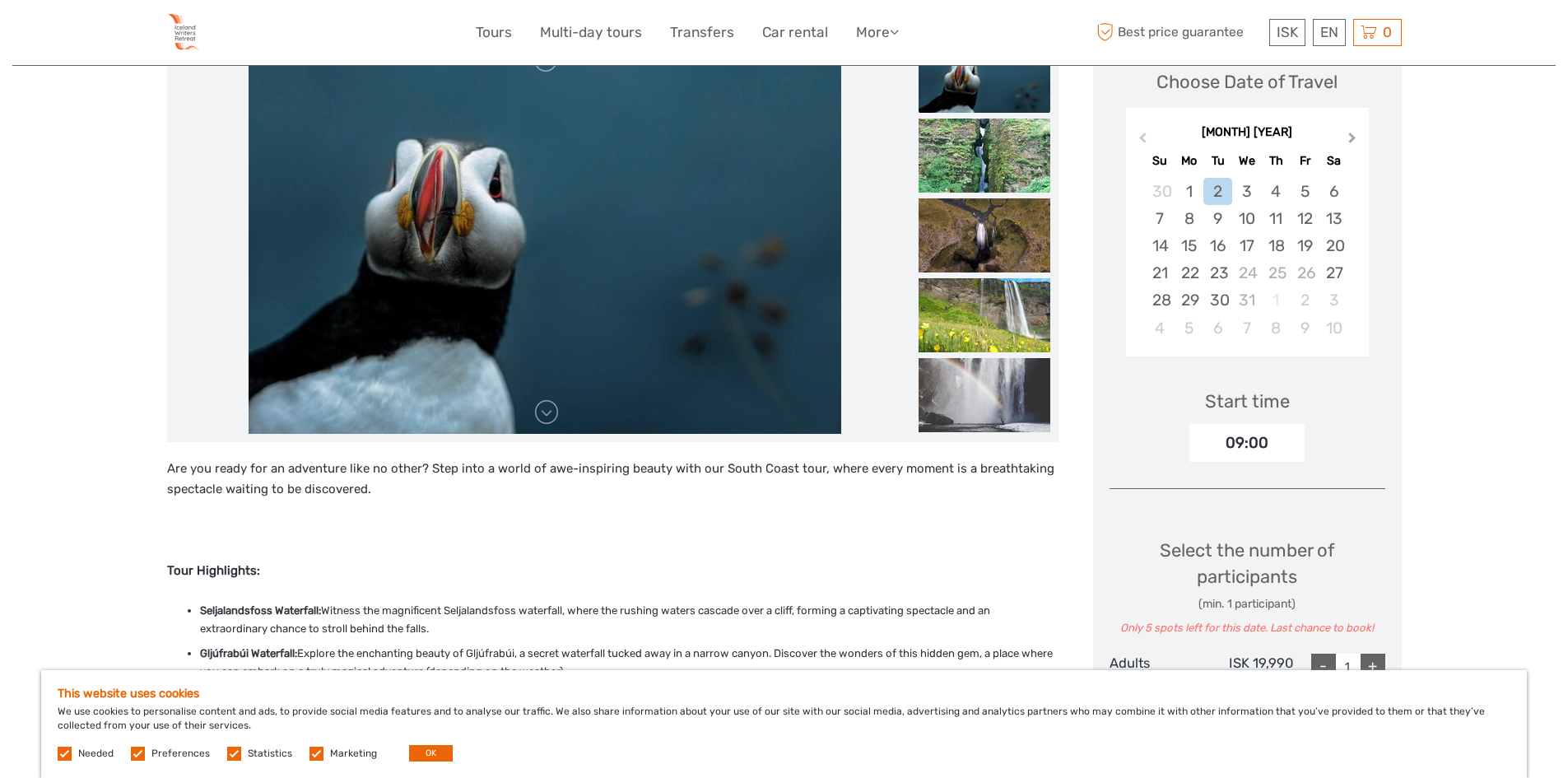 click on "Next Month" at bounding box center (1354, 142) 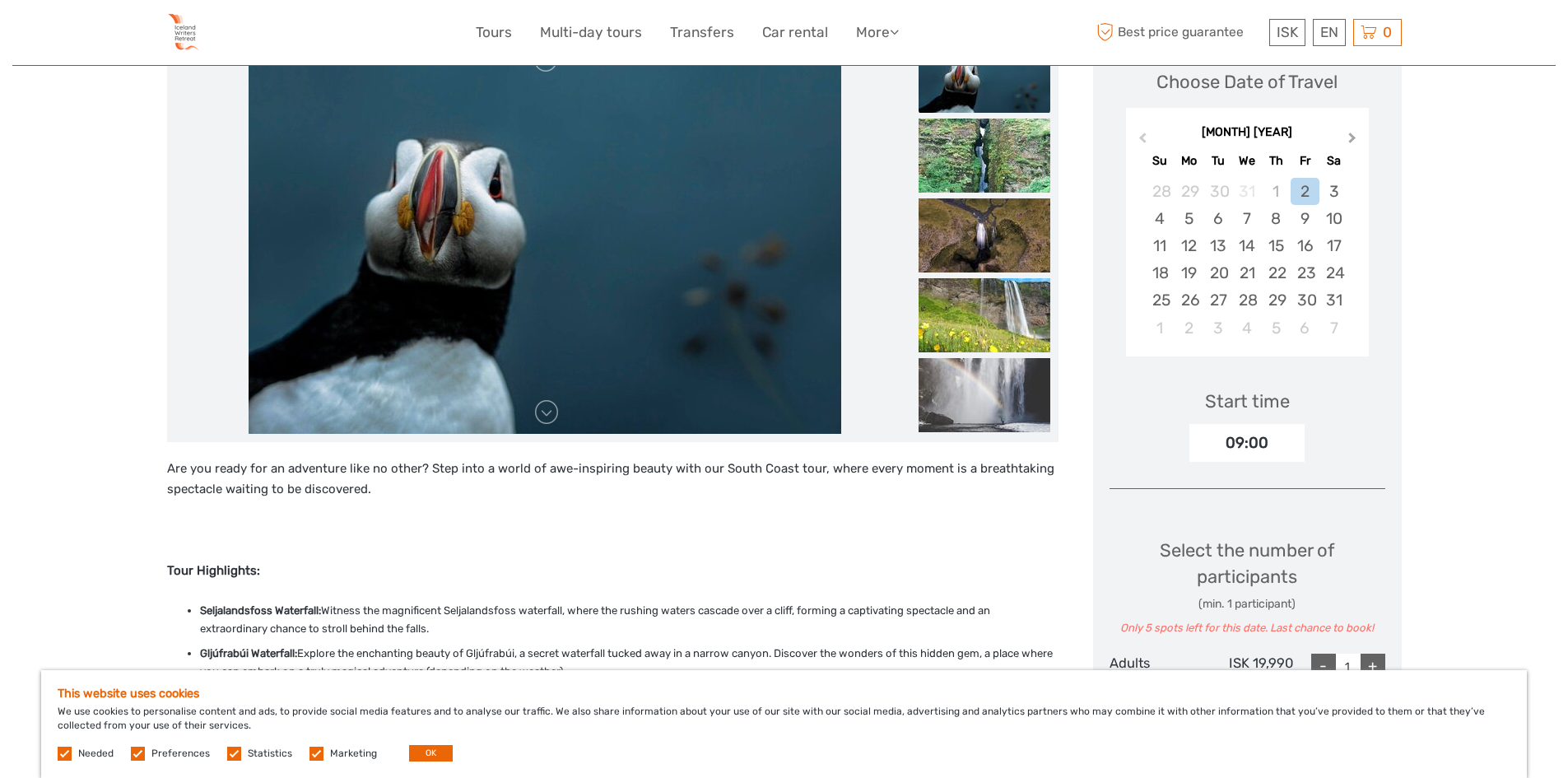 click on "Next Month" at bounding box center (1354, 142) 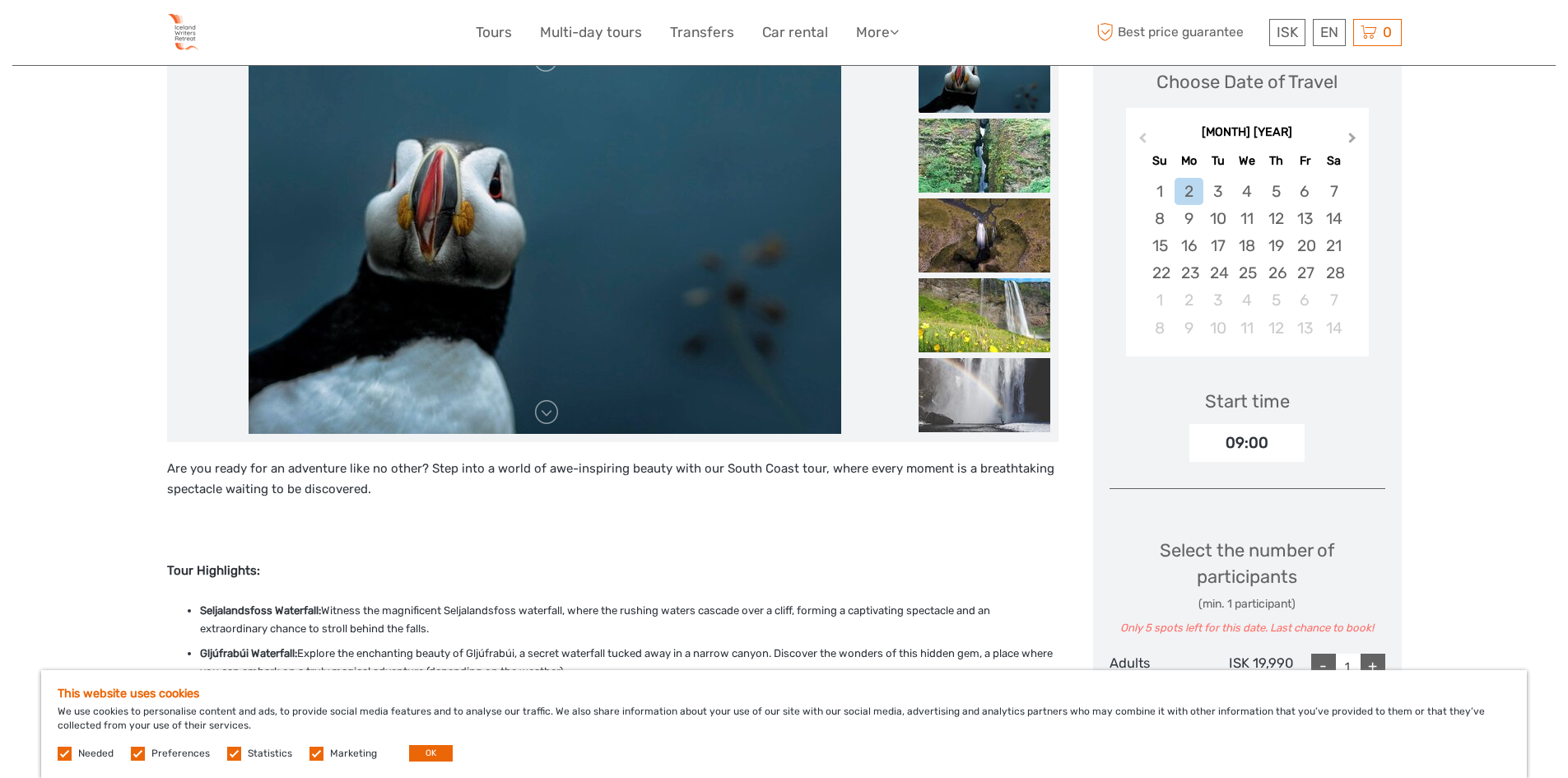 click on "Next Month" at bounding box center (1354, 142) 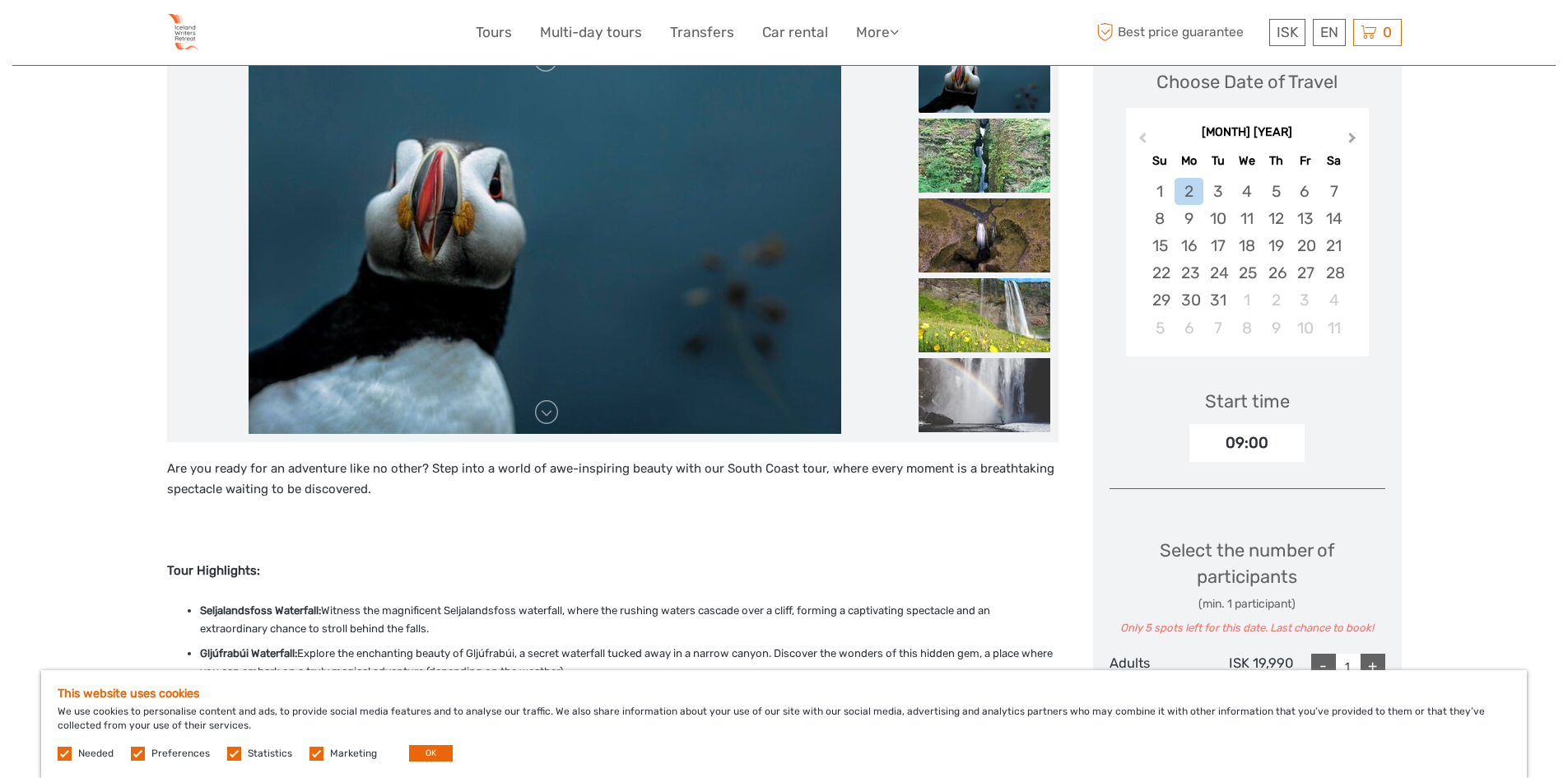 click on "Next Month" at bounding box center (1354, 142) 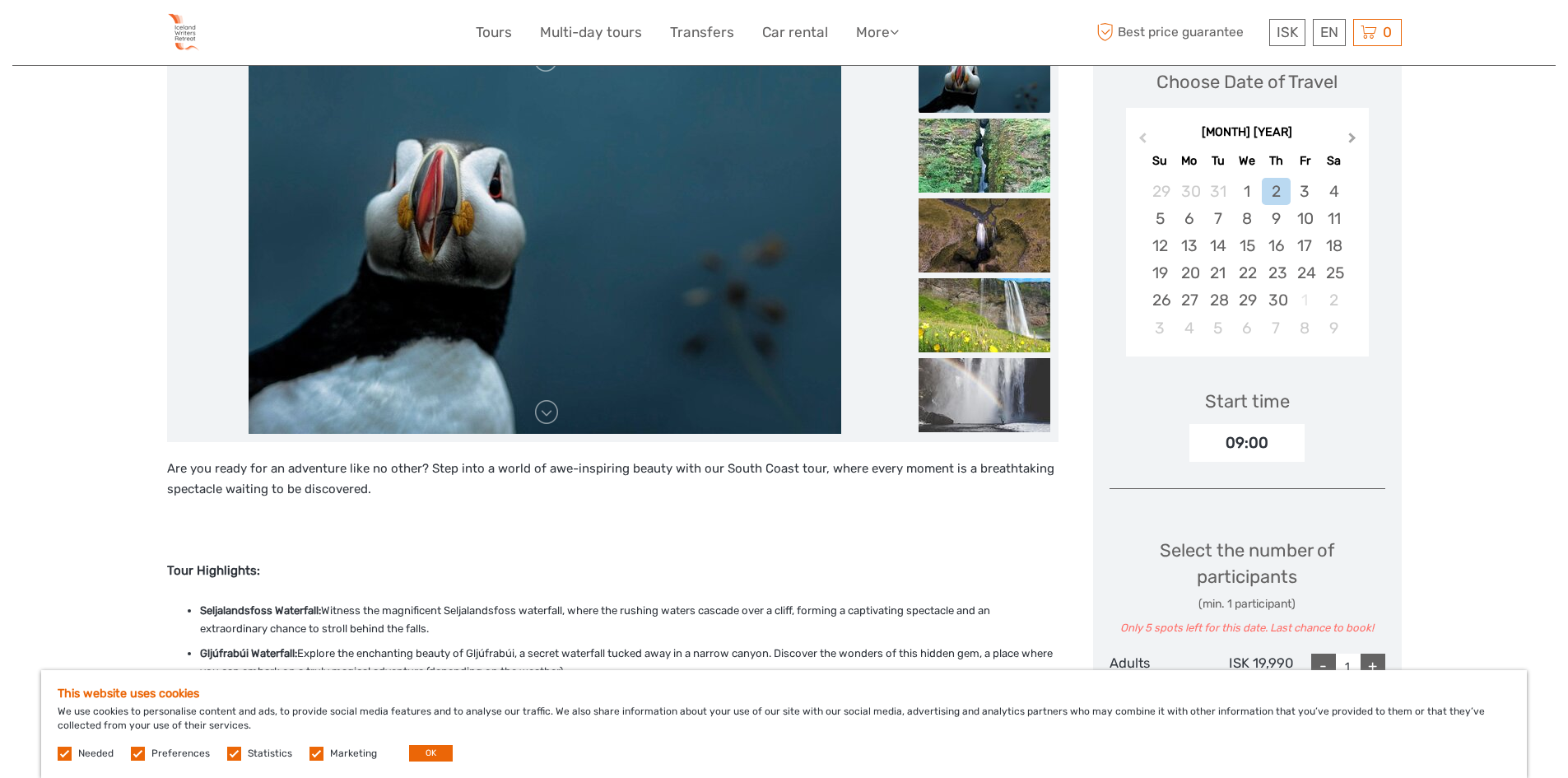 click on "Next Month" at bounding box center [1354, 142] 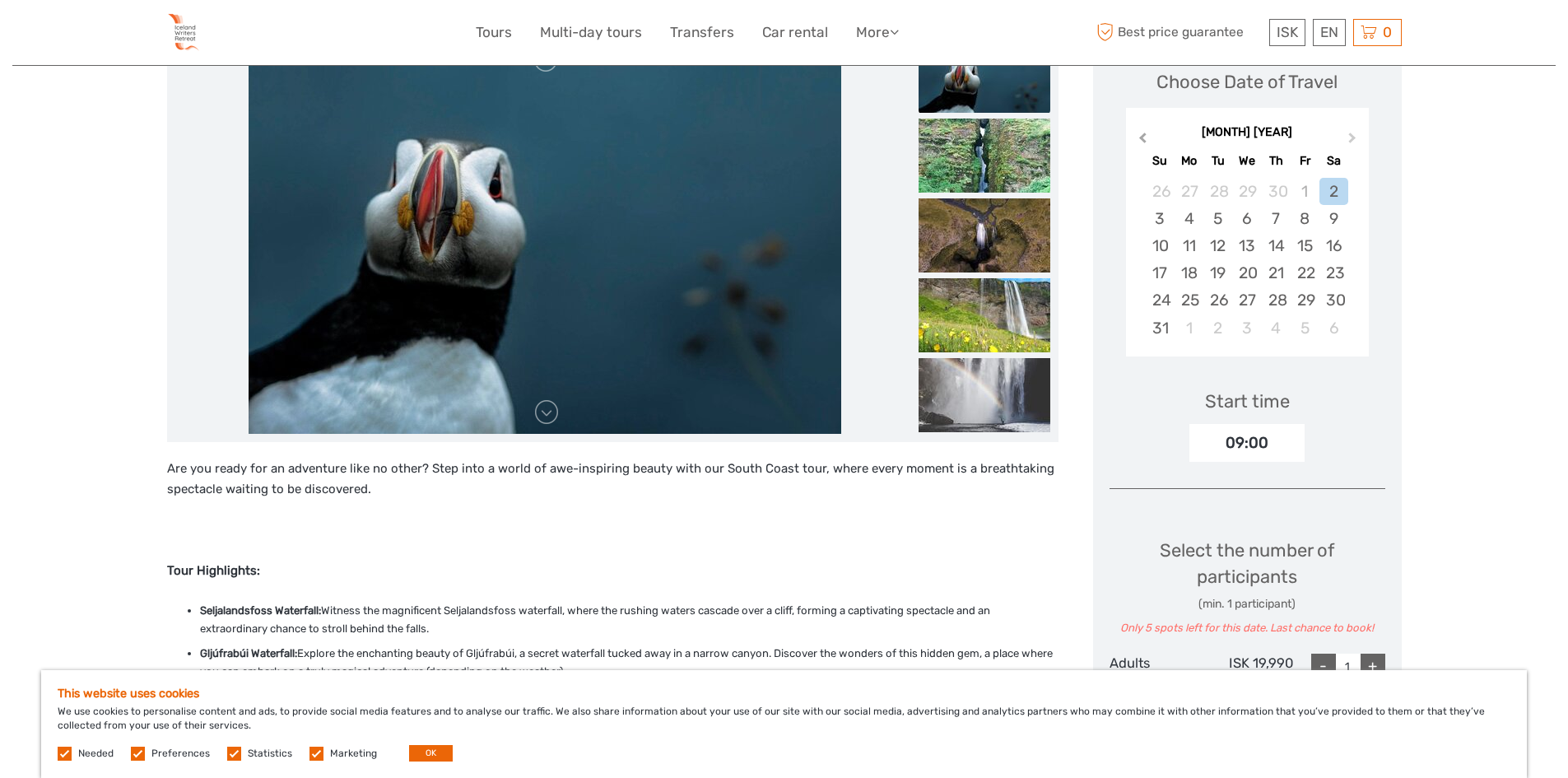 click on "Previous Month" at bounding box center [1142, 141] 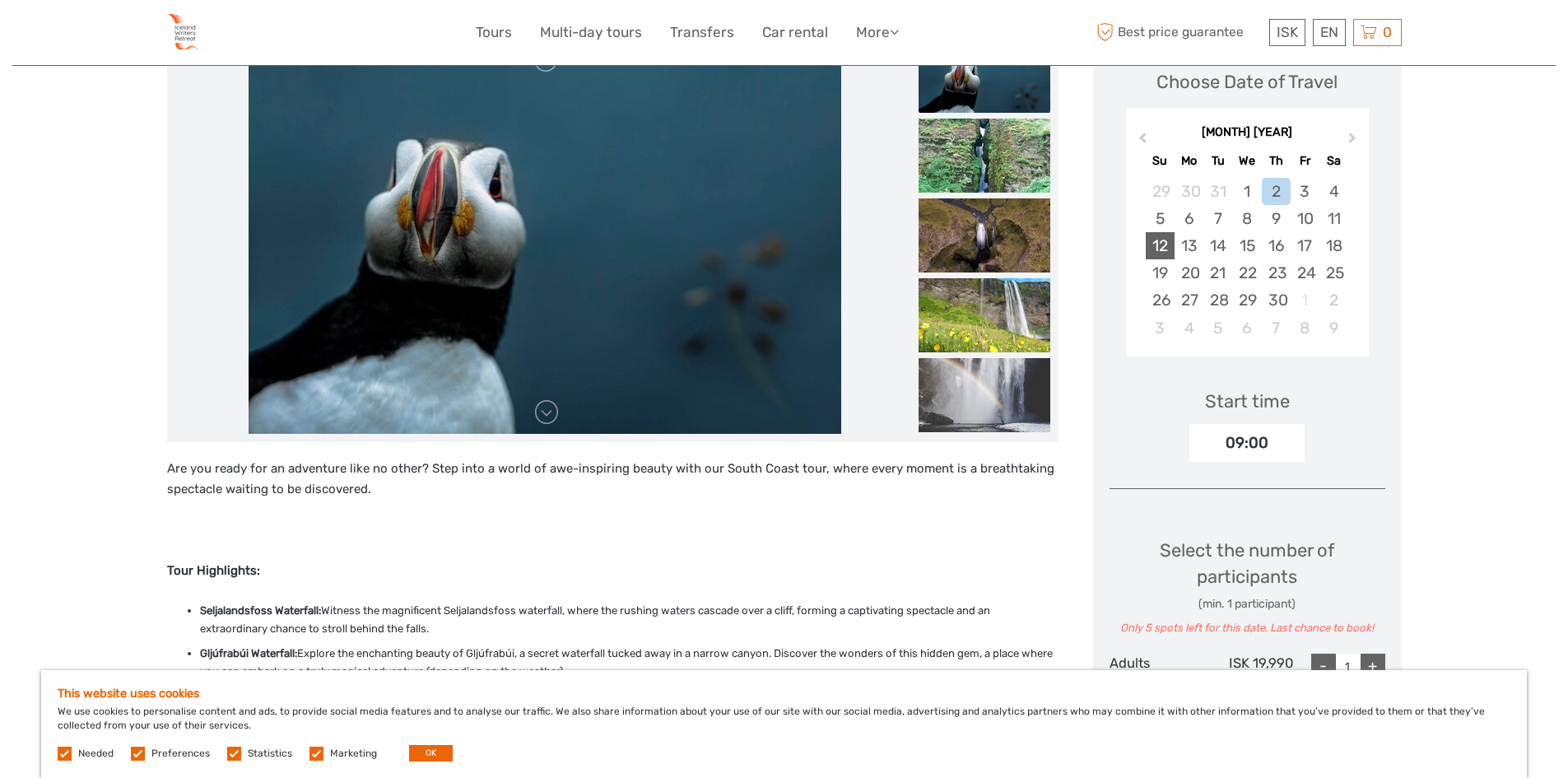 click on "12" at bounding box center (1160, 245) 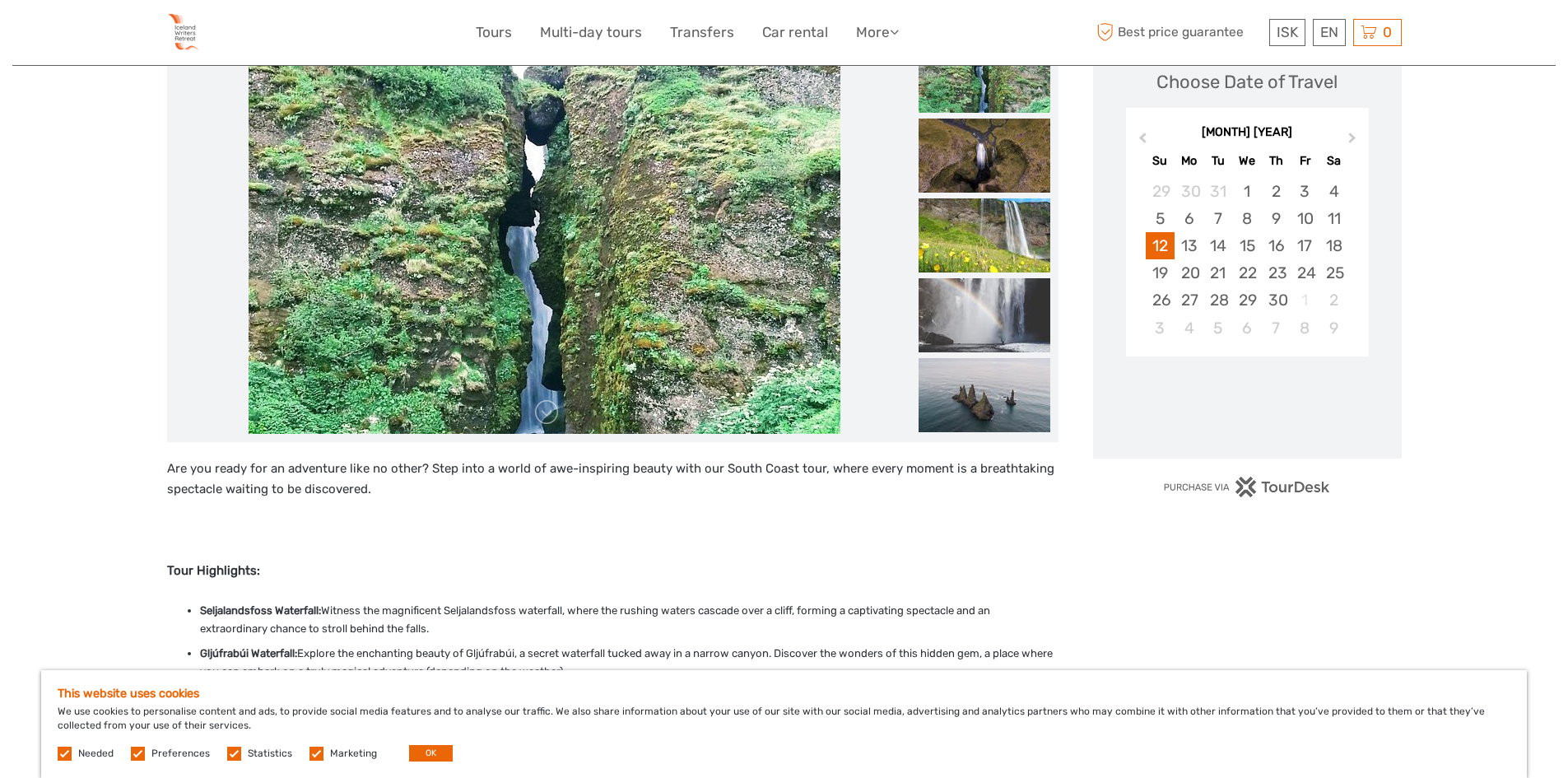 click on "Region / Starts from:
Capital Region
Travel method:
Mini Bus / Car
10 hours
Verified Operator
South Coast day tour in a small group" at bounding box center [784, 1240] 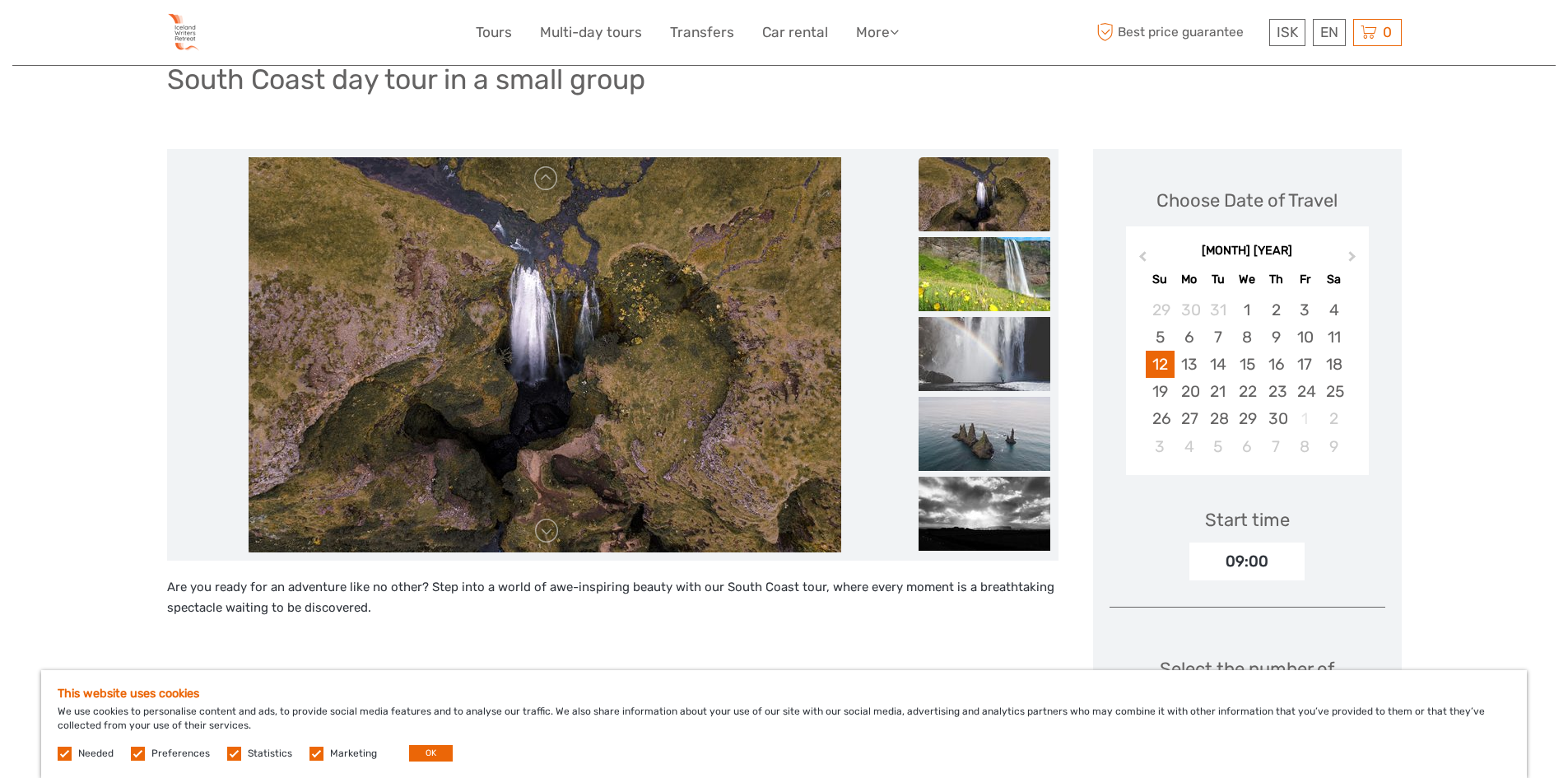 scroll, scrollTop: 82, scrollLeft: 0, axis: vertical 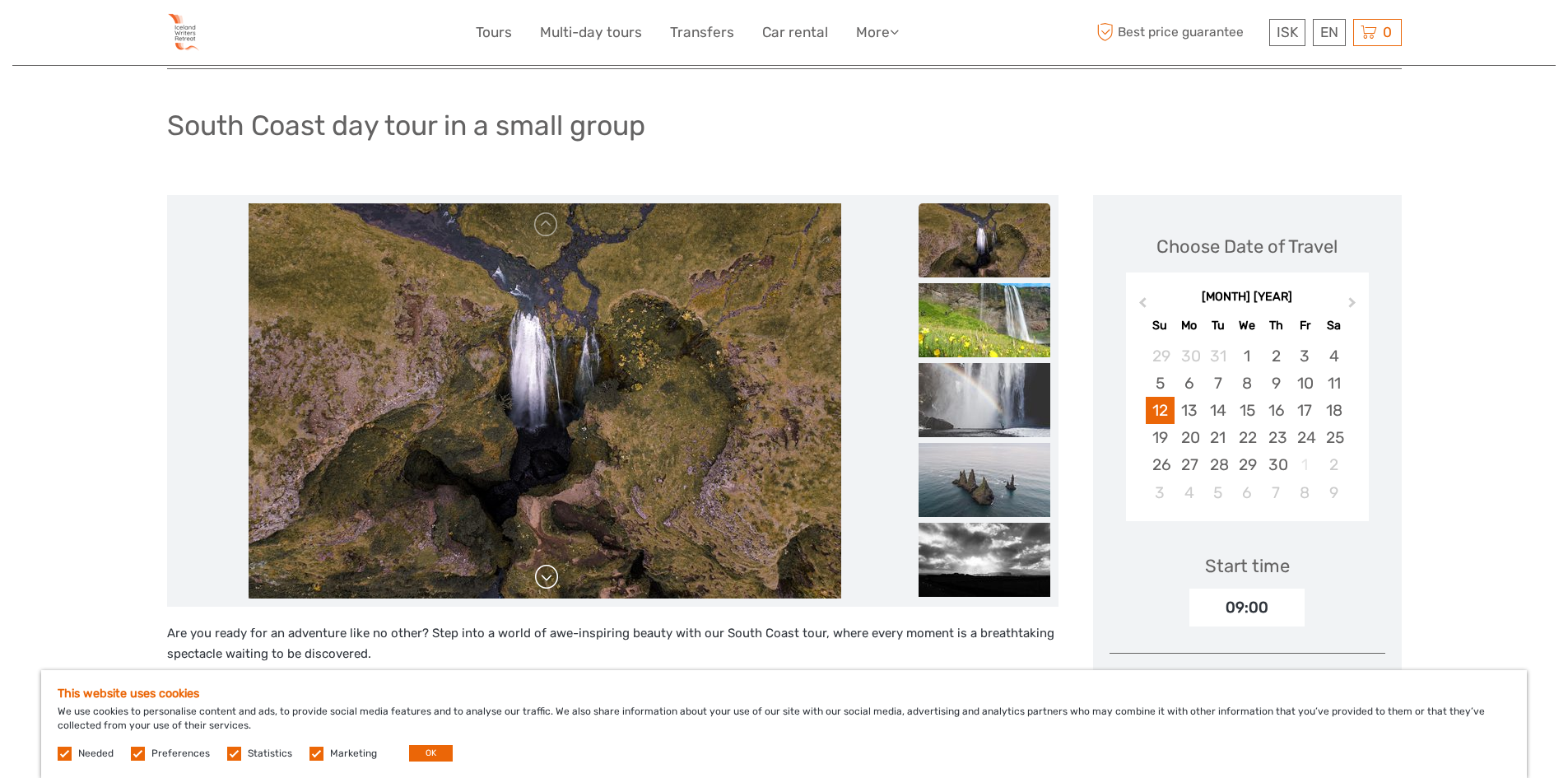 click at bounding box center (547, 577) 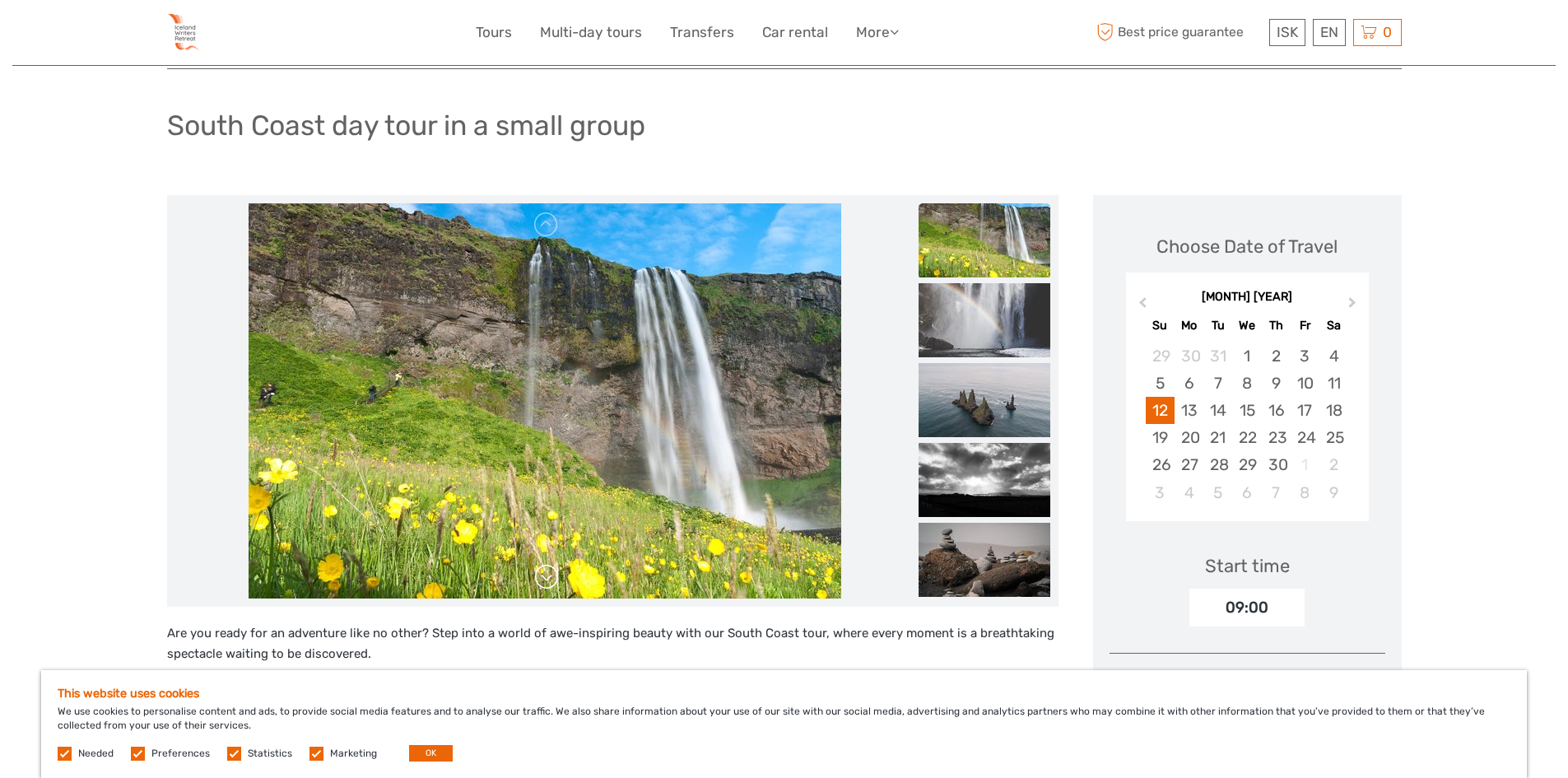 click at bounding box center (547, 577) 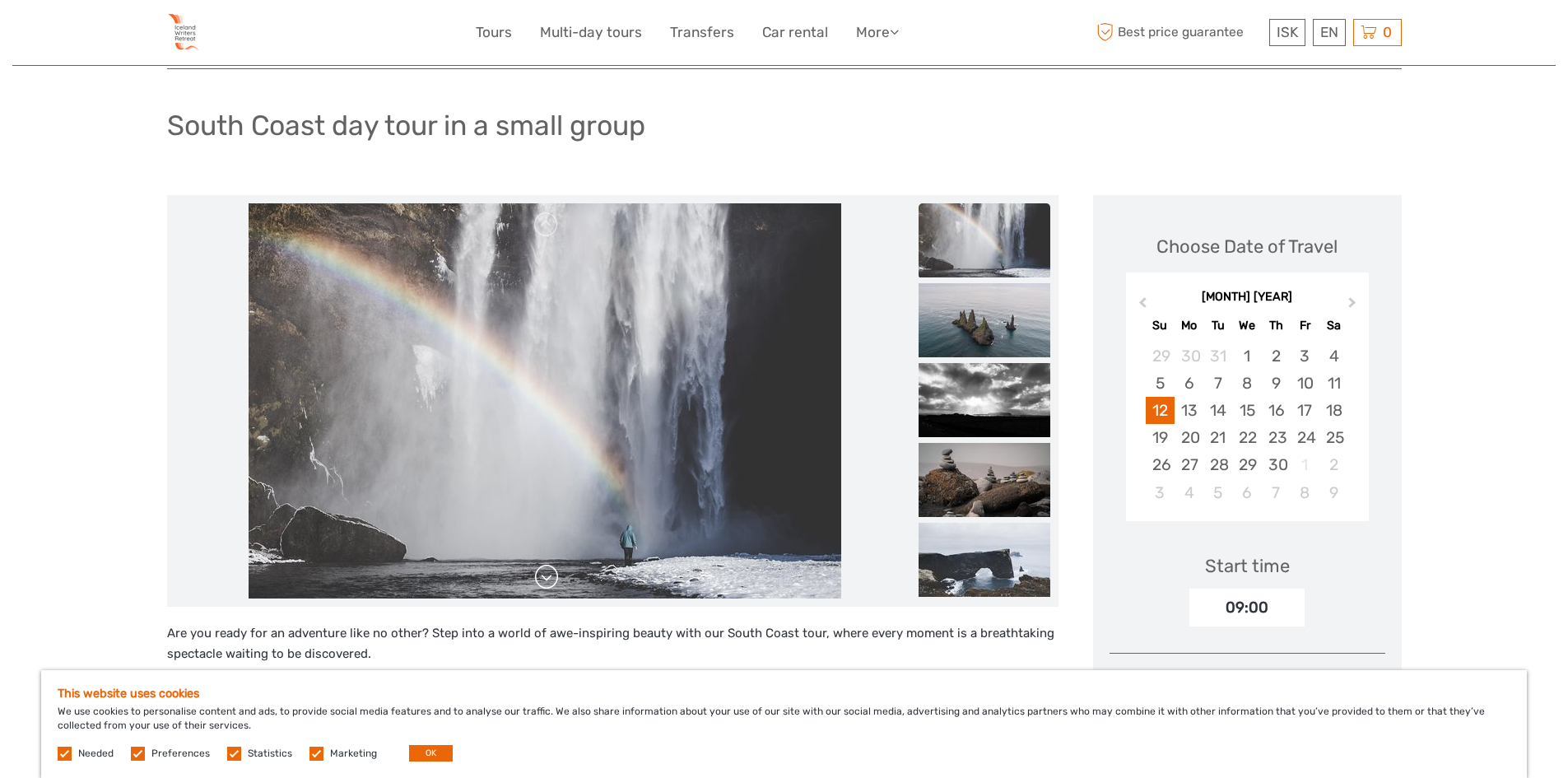 click at bounding box center [547, 577] 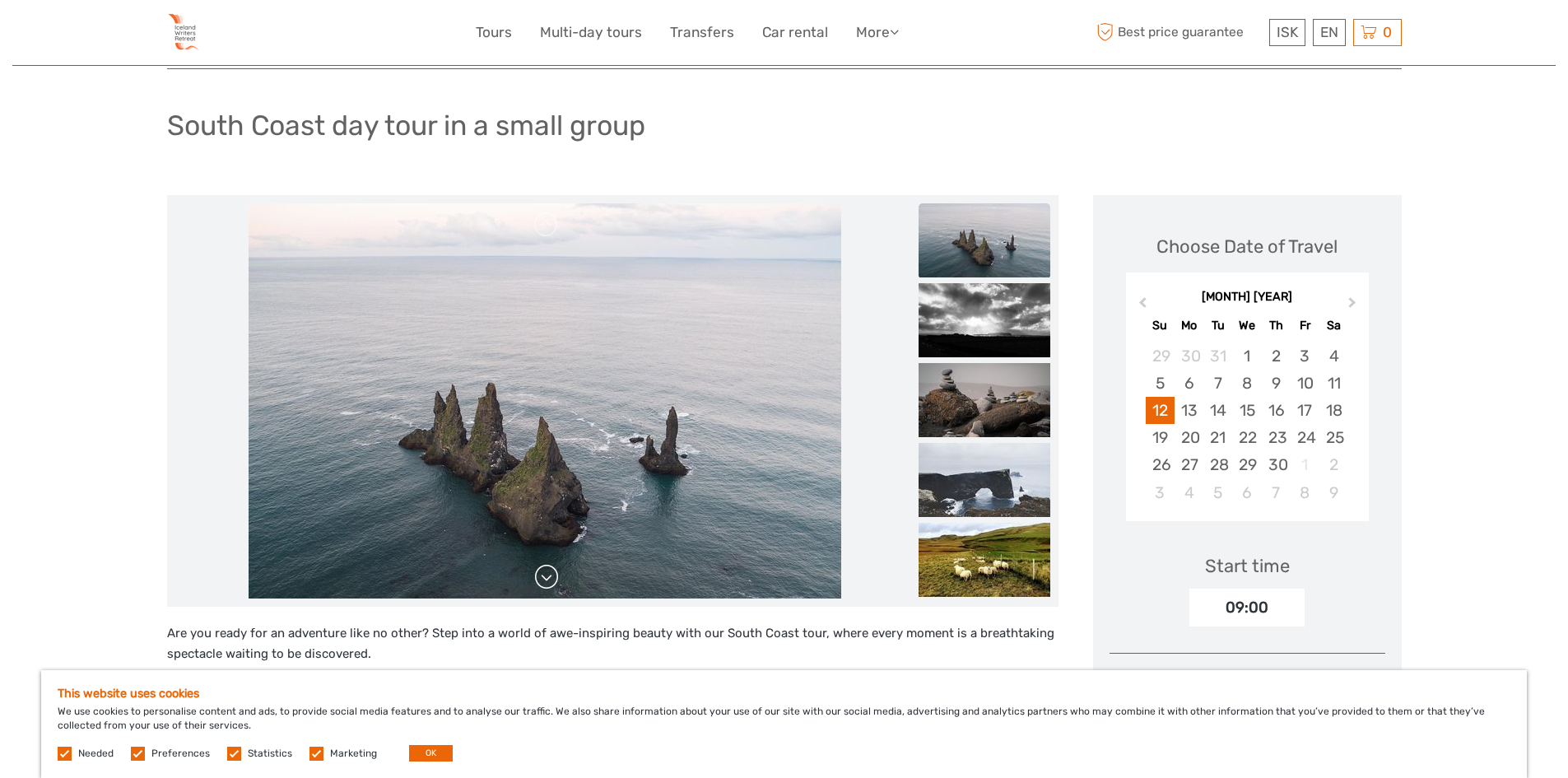 click at bounding box center (547, 577) 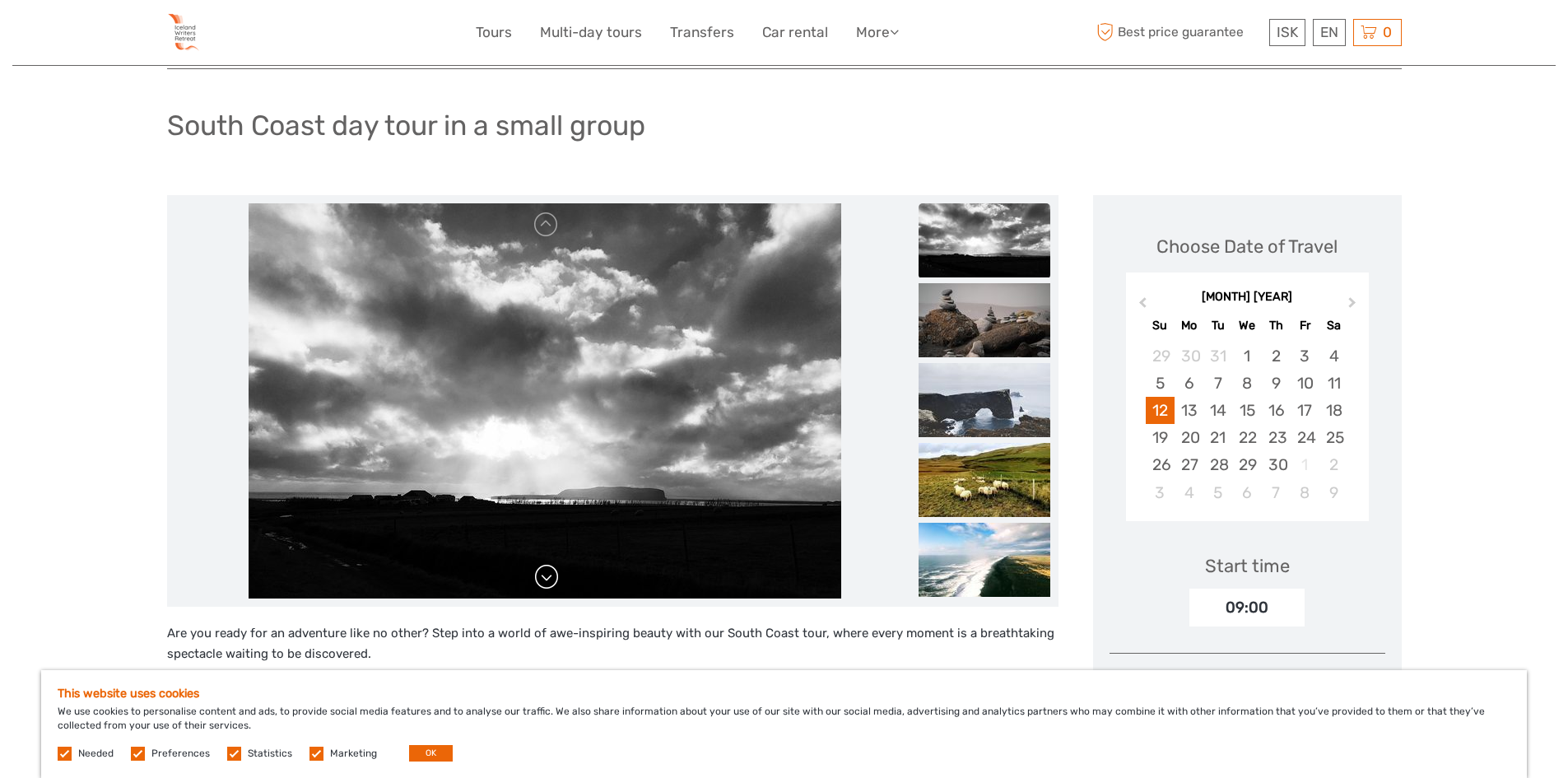 click at bounding box center (547, 577) 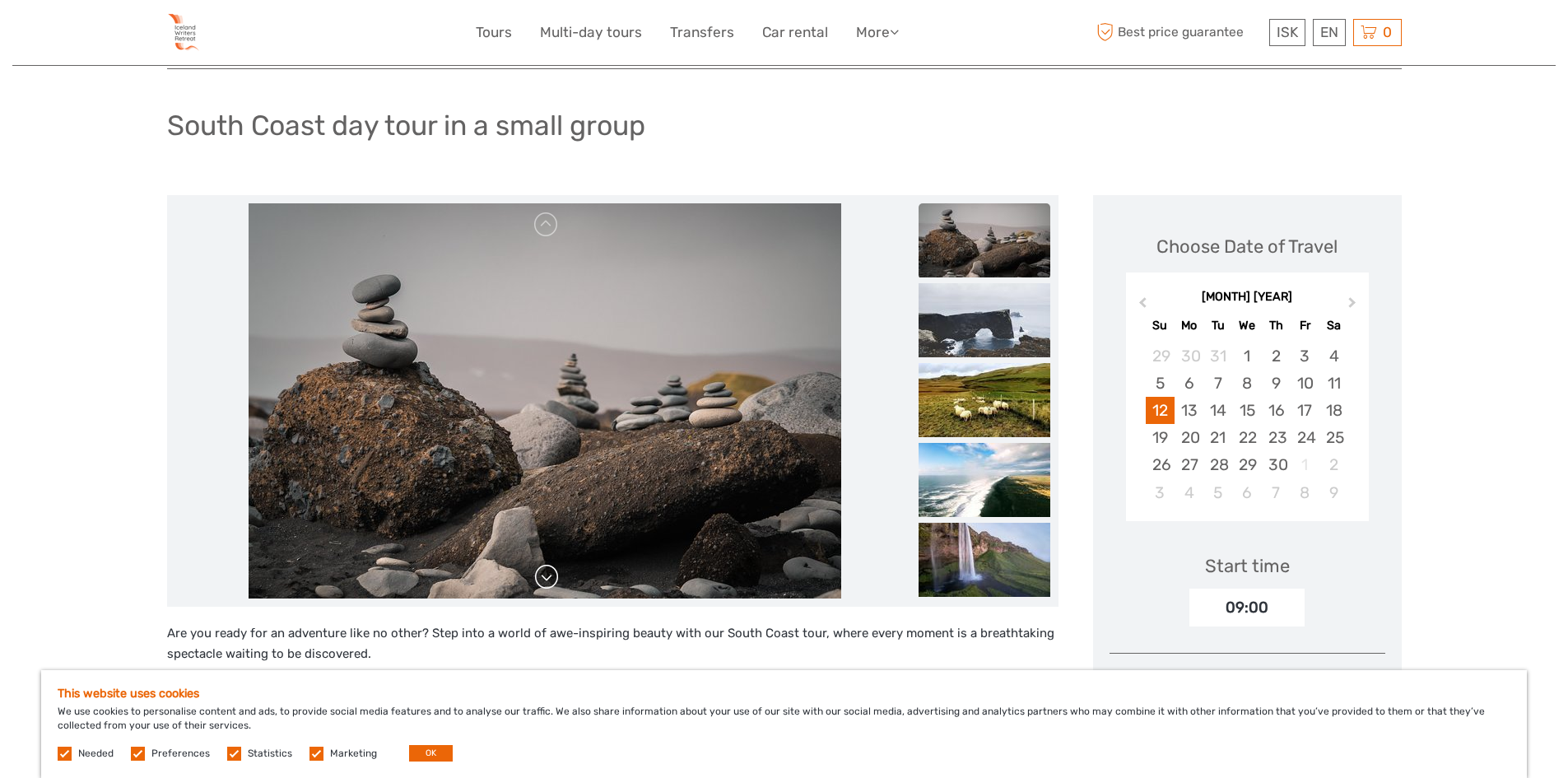 click at bounding box center (547, 577) 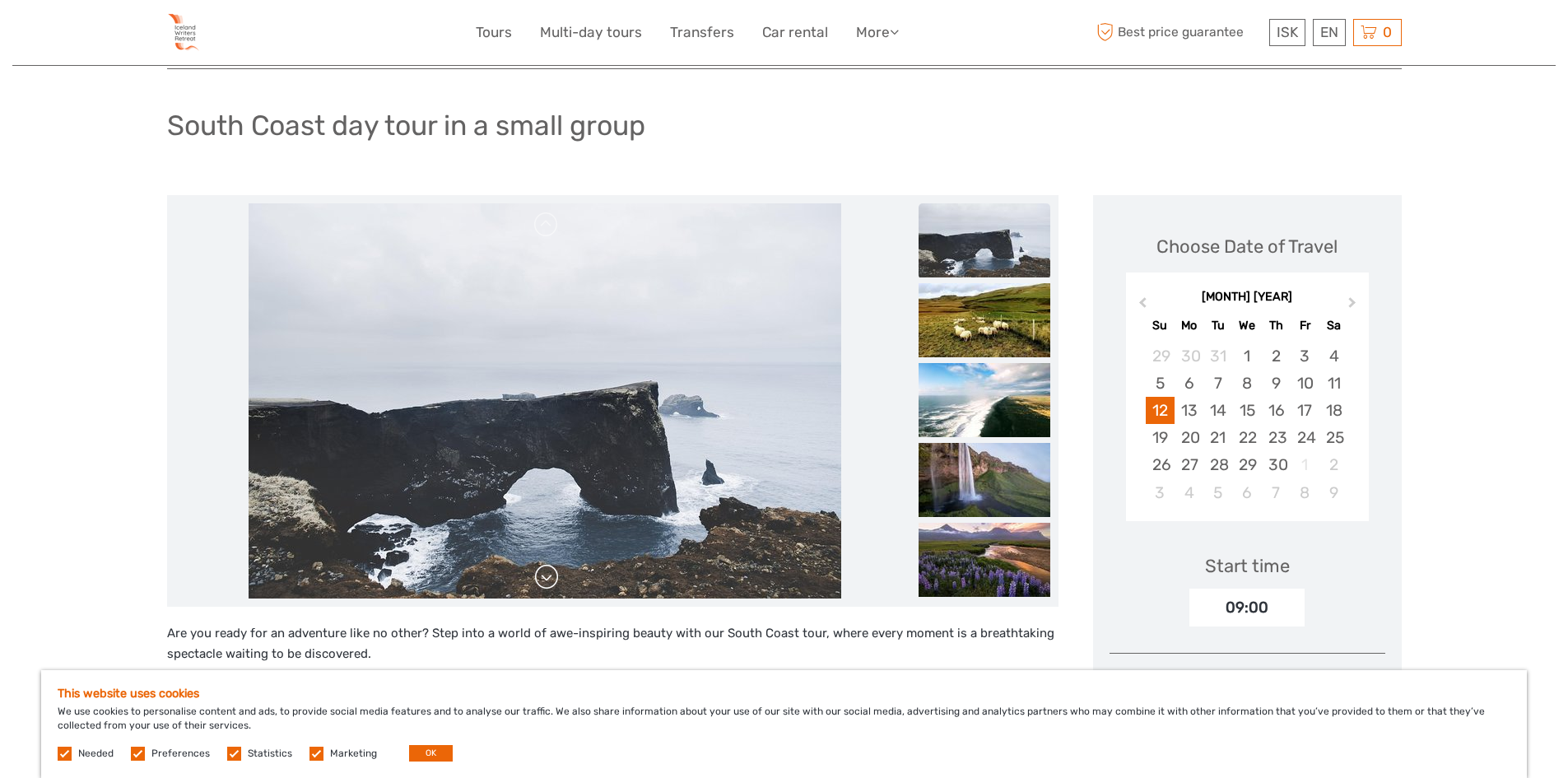 click at bounding box center [547, 577] 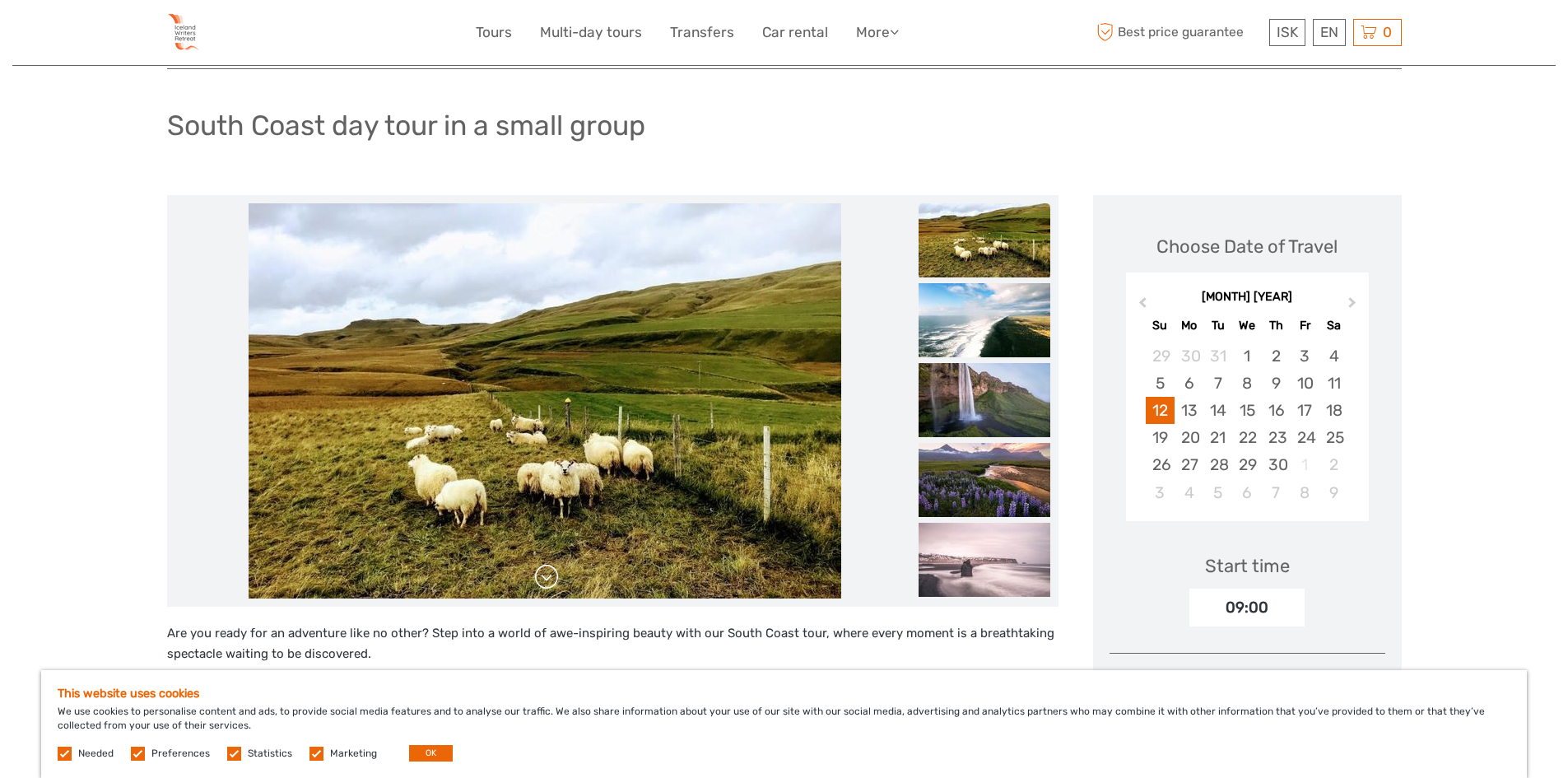 click at bounding box center (547, 577) 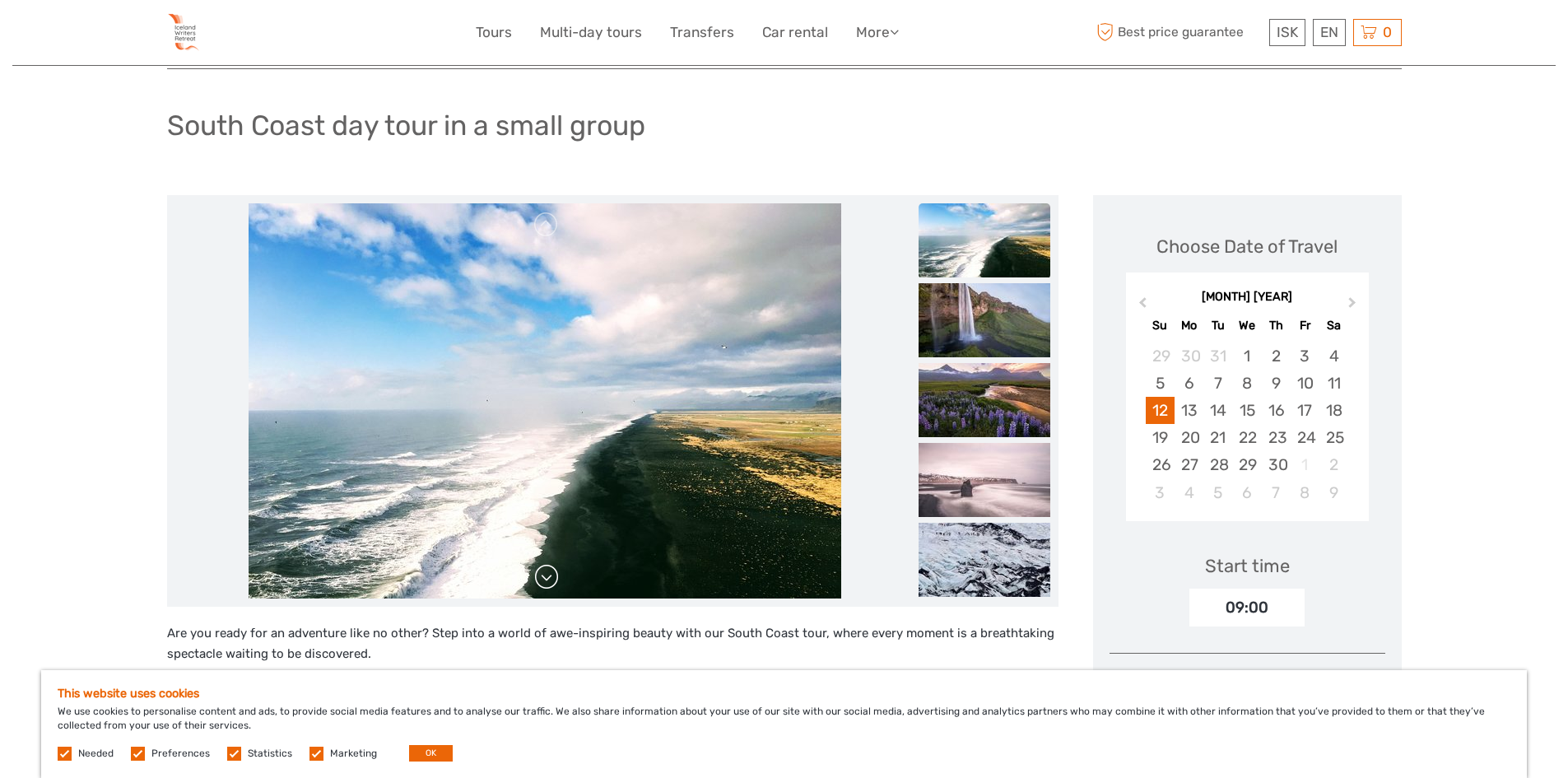 click at bounding box center [547, 577] 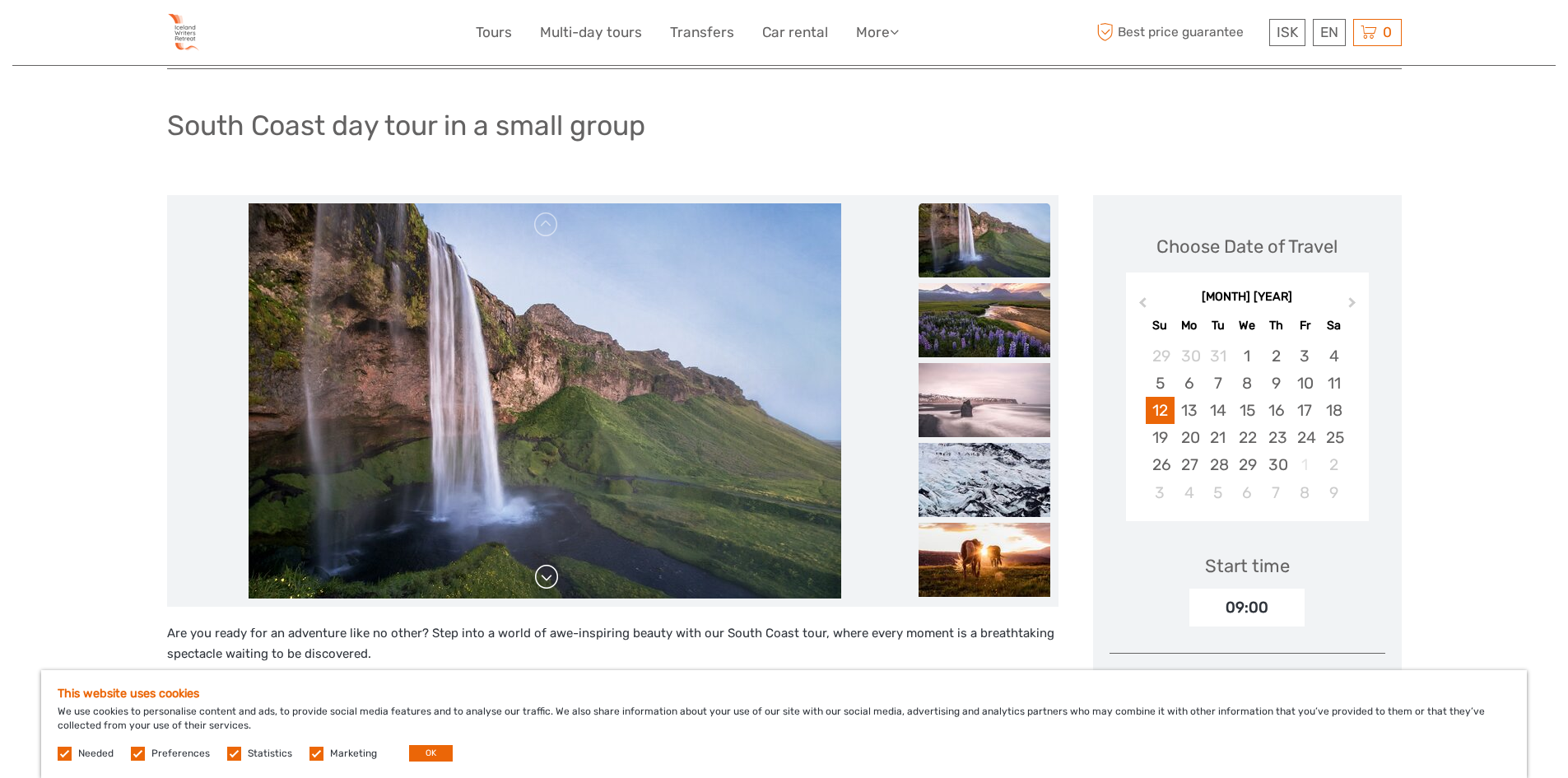click at bounding box center (547, 577) 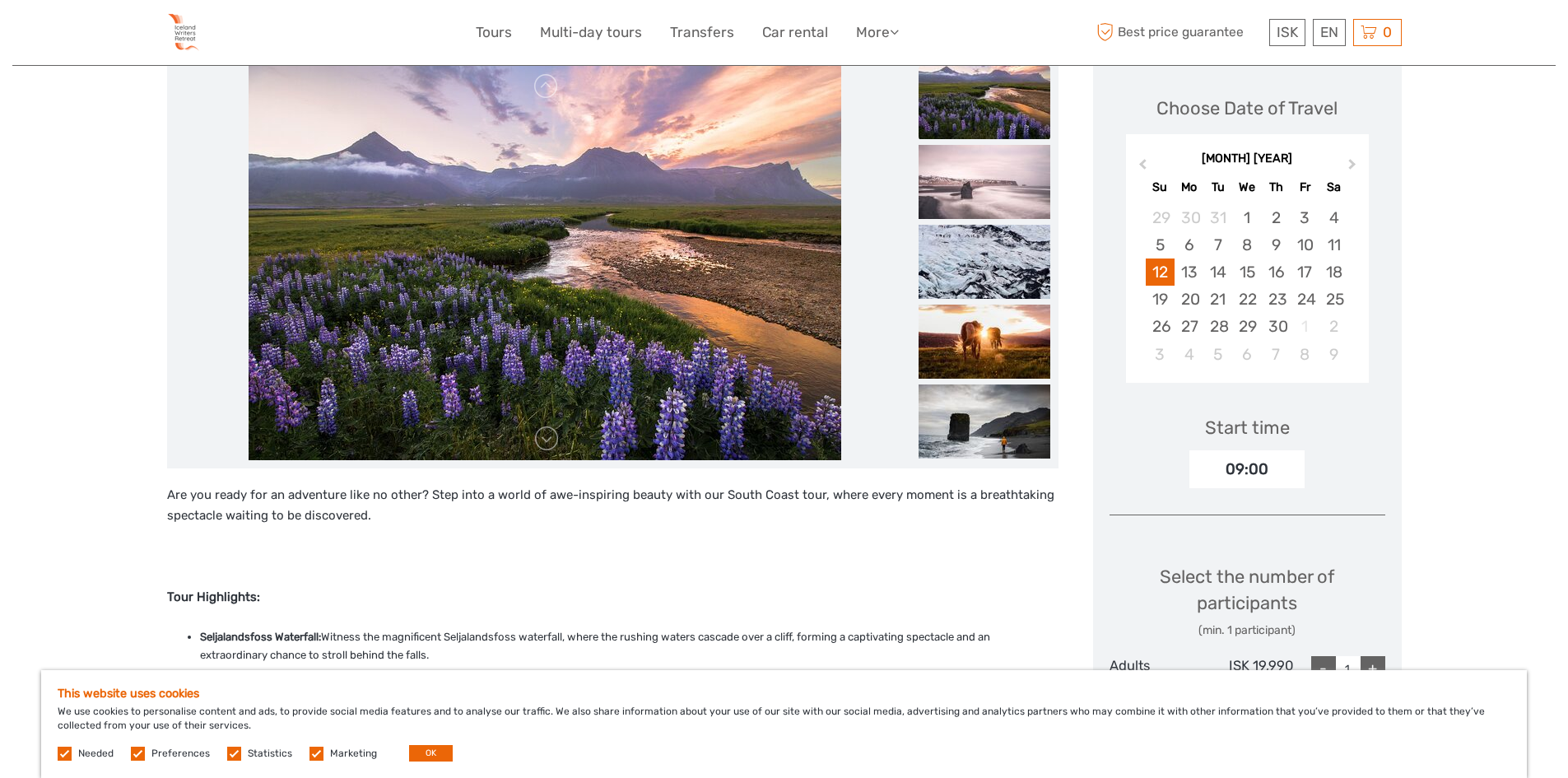 scroll, scrollTop: 247, scrollLeft: 0, axis: vertical 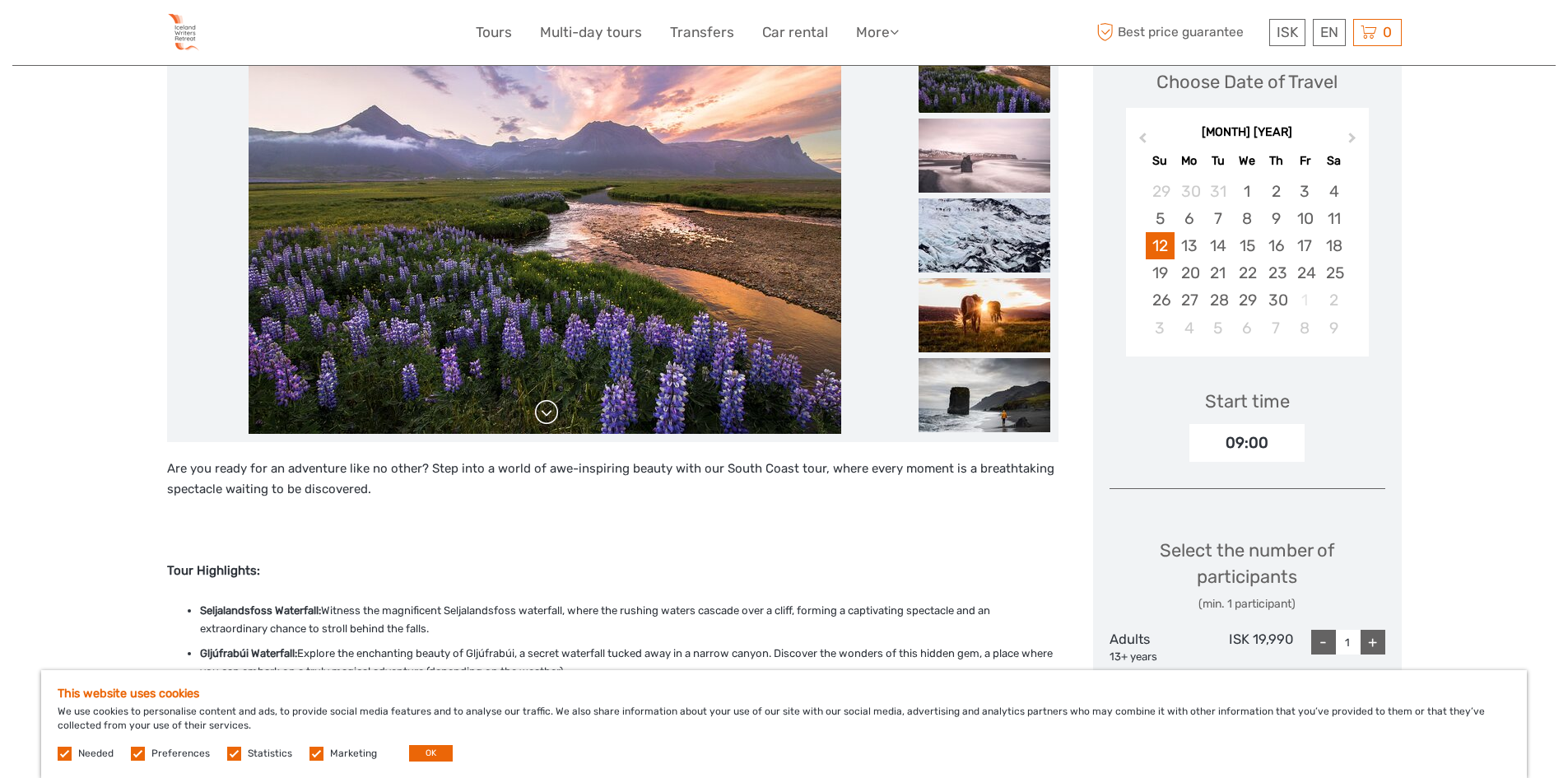 click at bounding box center [547, 412] 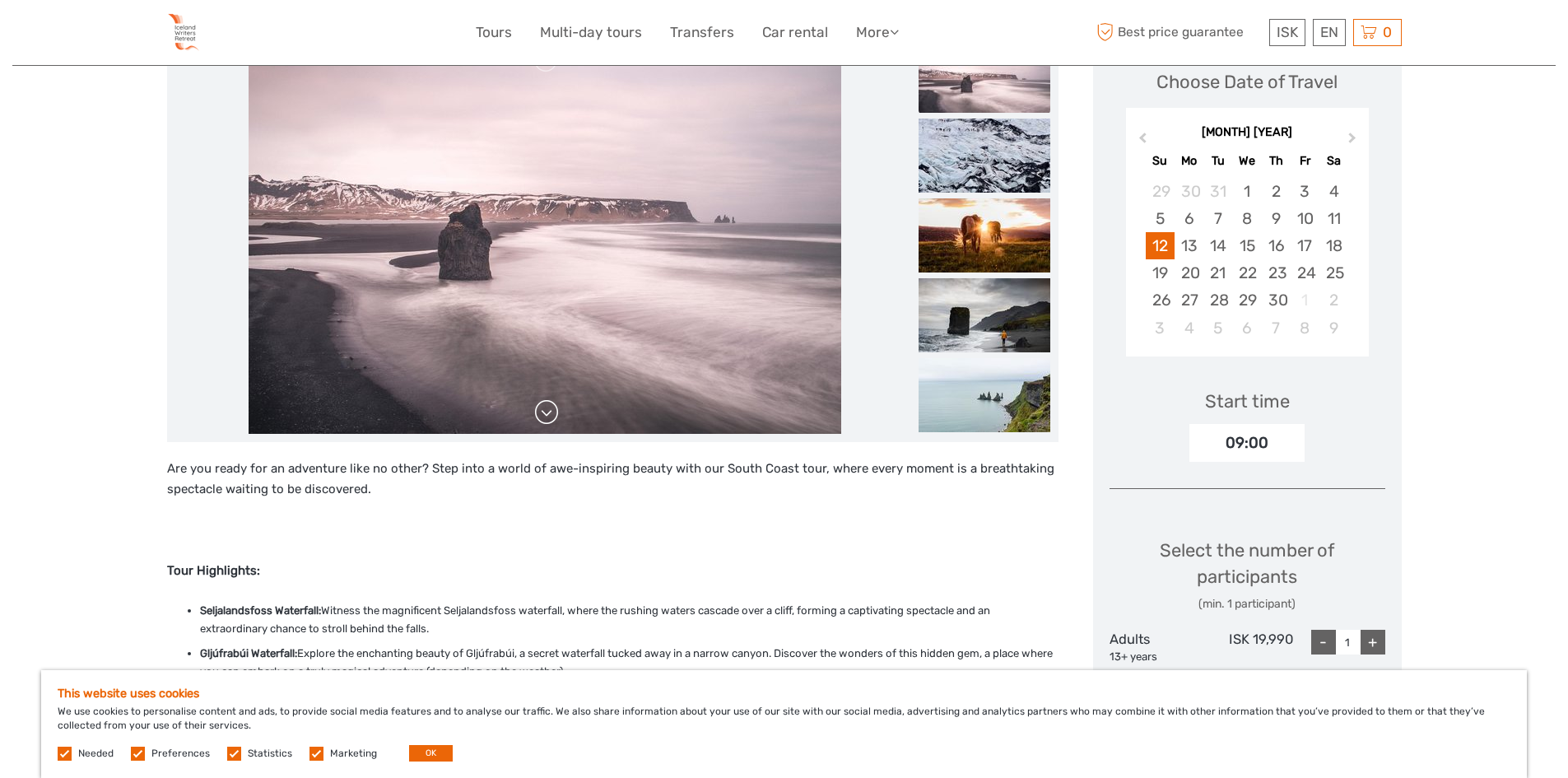 click at bounding box center [547, 412] 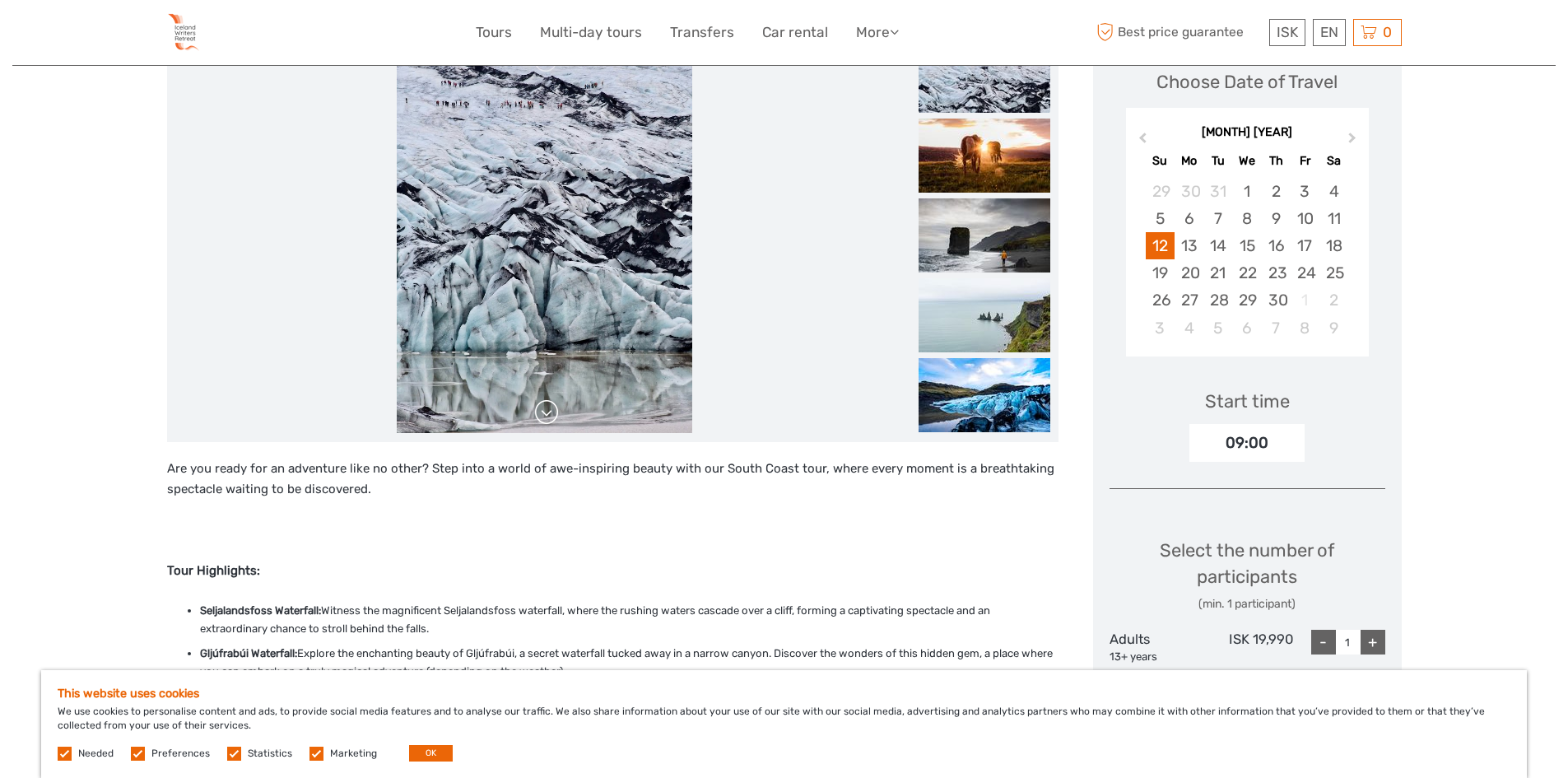 click at bounding box center [547, 412] 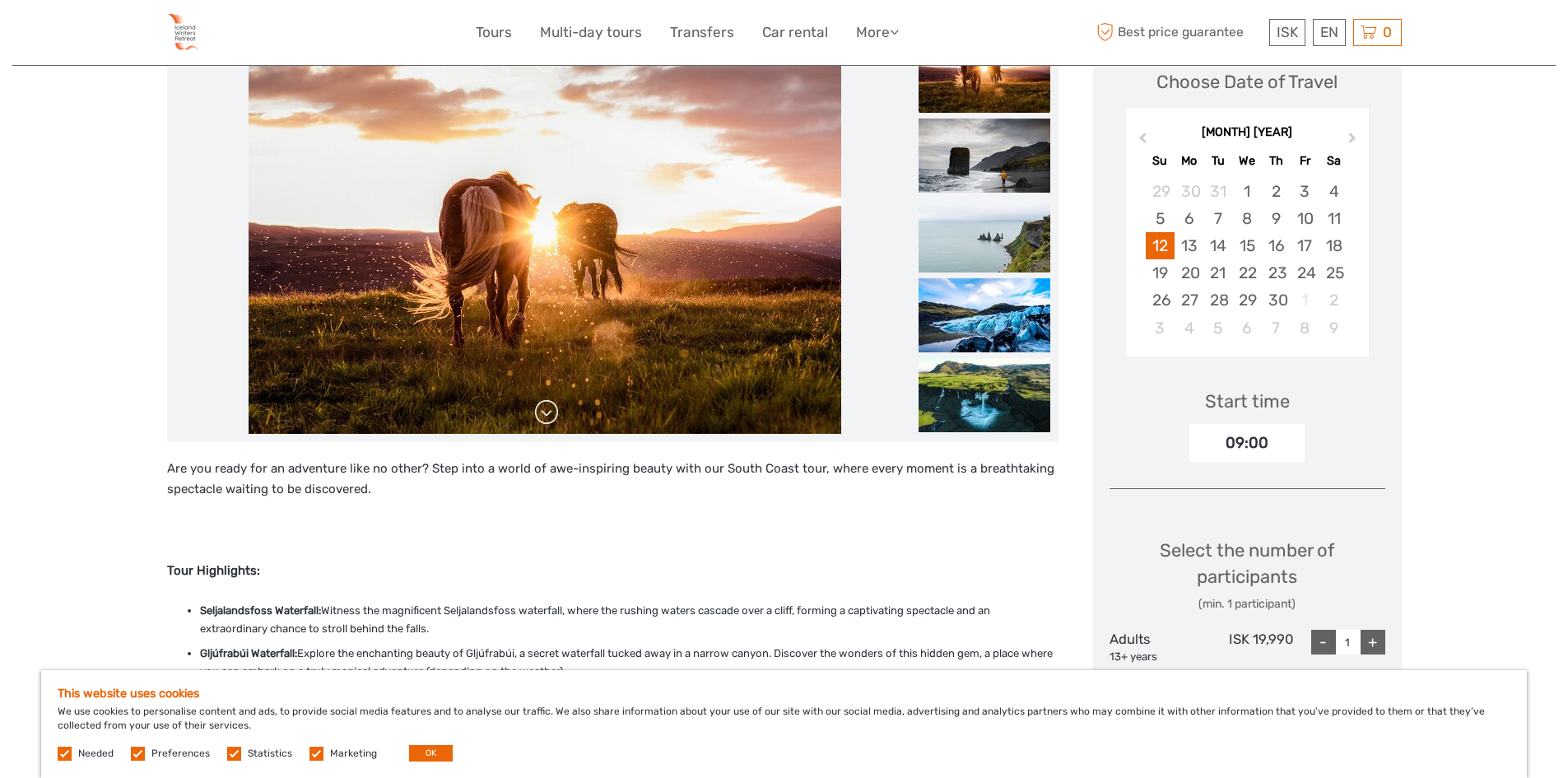 click at bounding box center [547, 412] 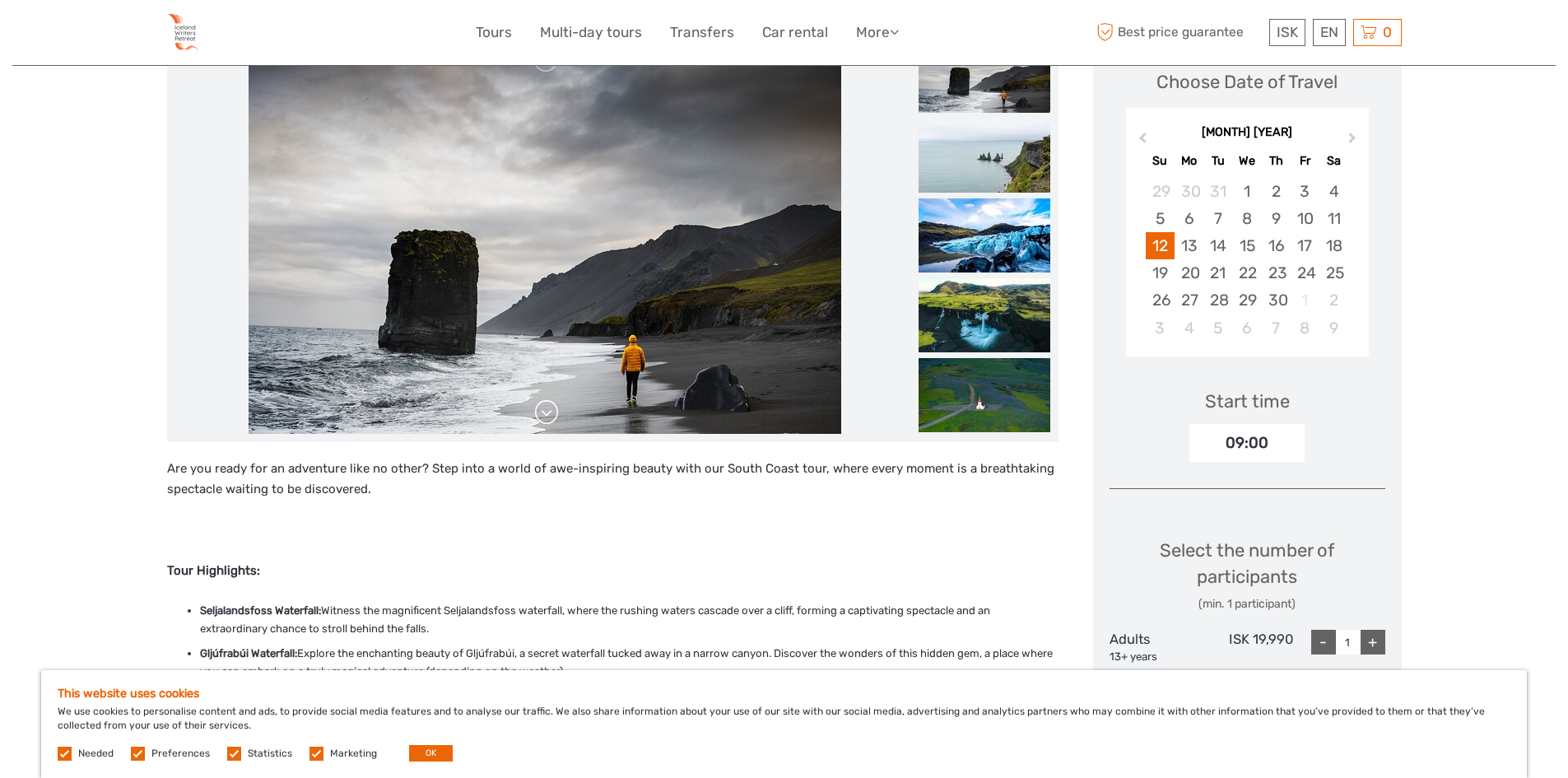 click at bounding box center [547, 412] 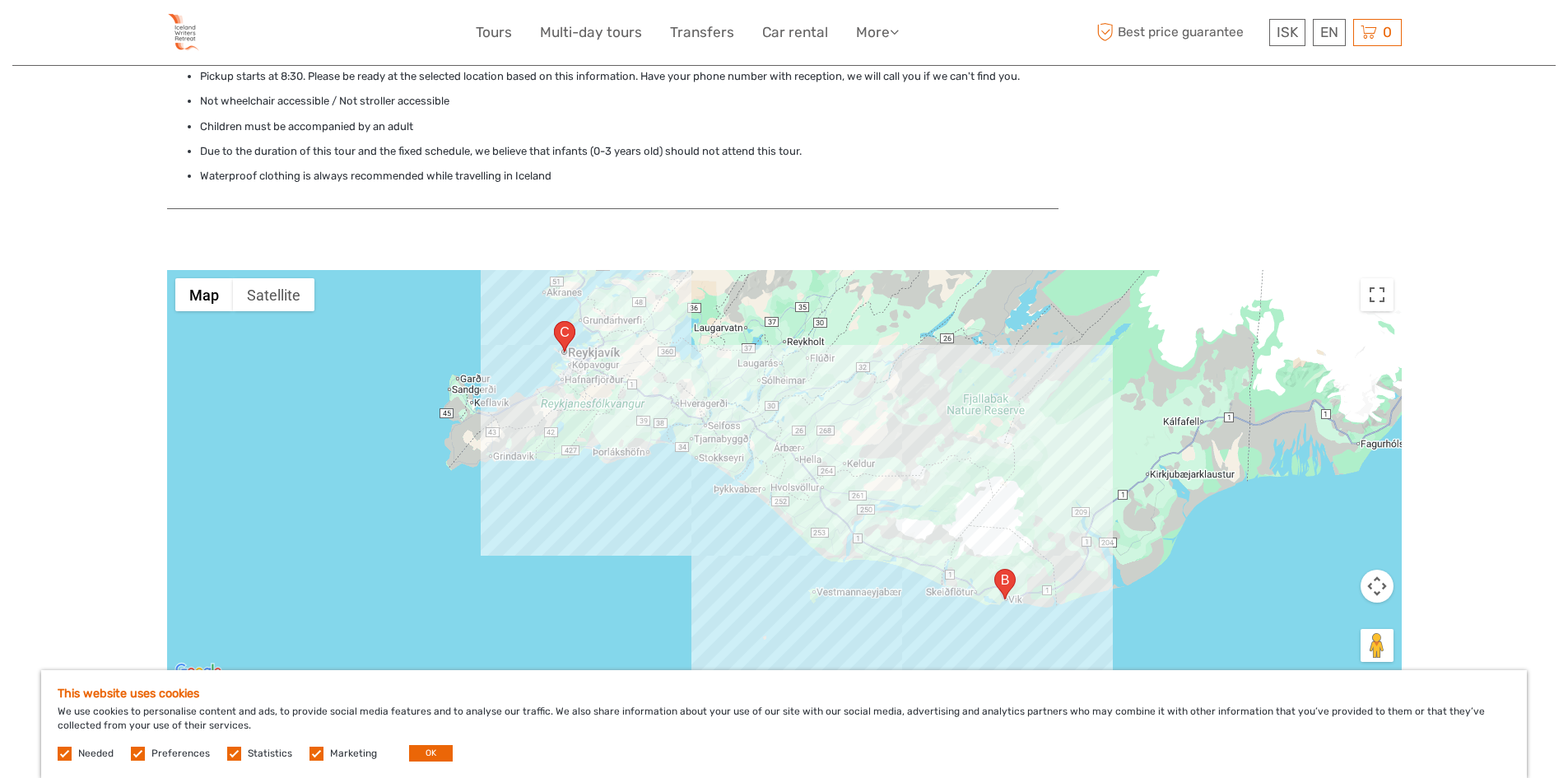 scroll, scrollTop: 1894, scrollLeft: 0, axis: vertical 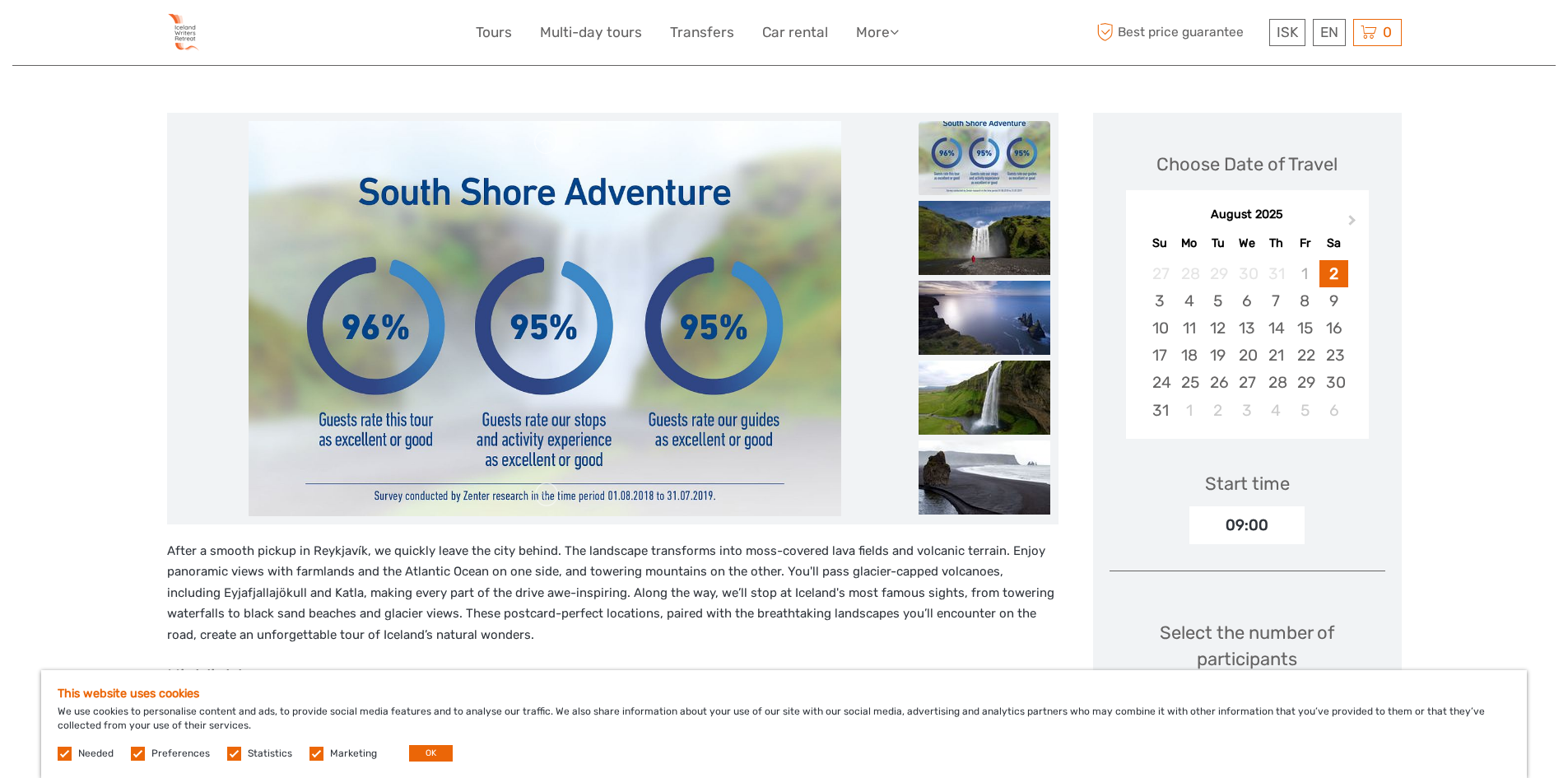 click at bounding box center (545, 319) 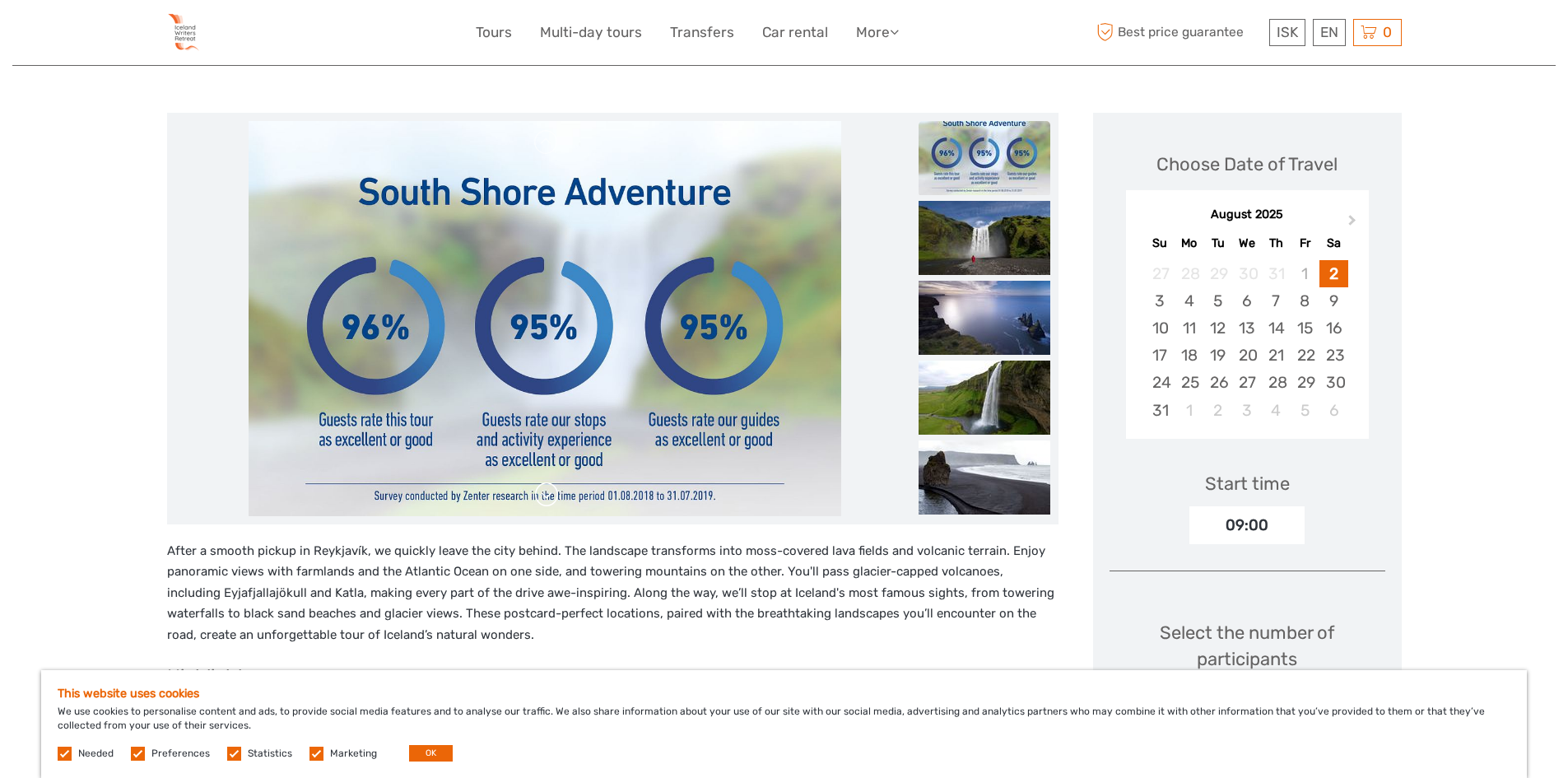 click at bounding box center [547, 495] 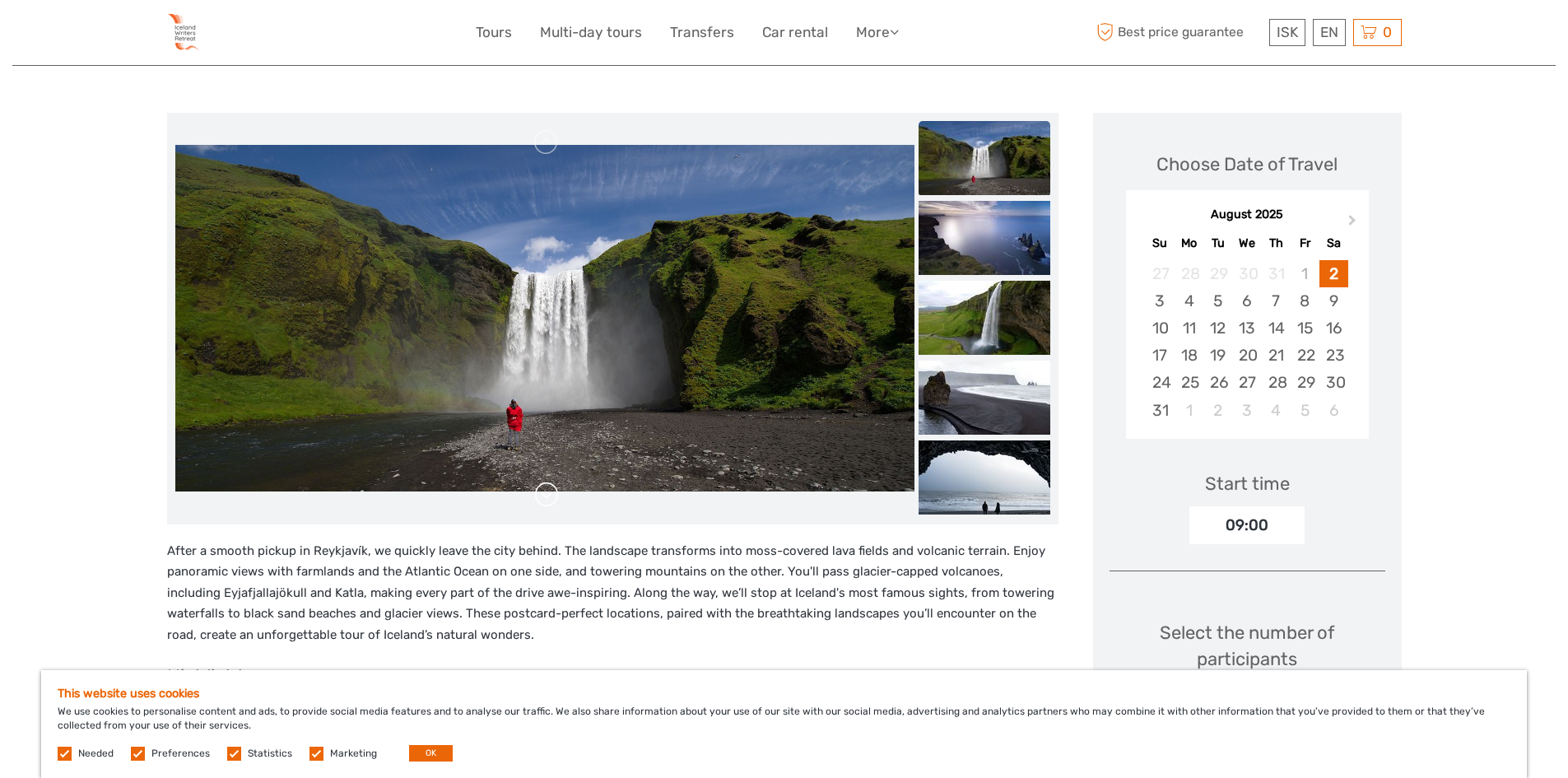 click at bounding box center [547, 495] 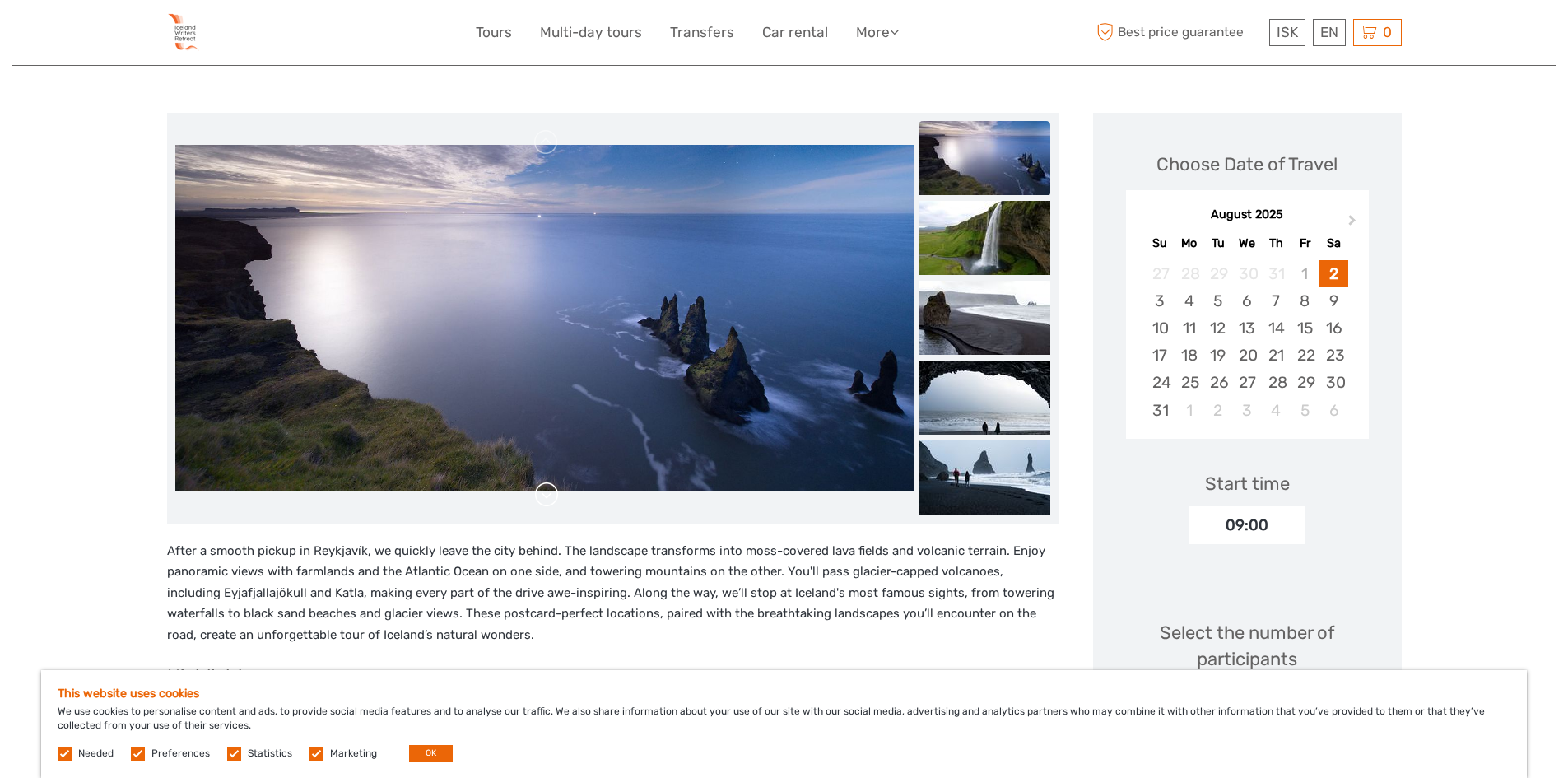 click at bounding box center [547, 495] 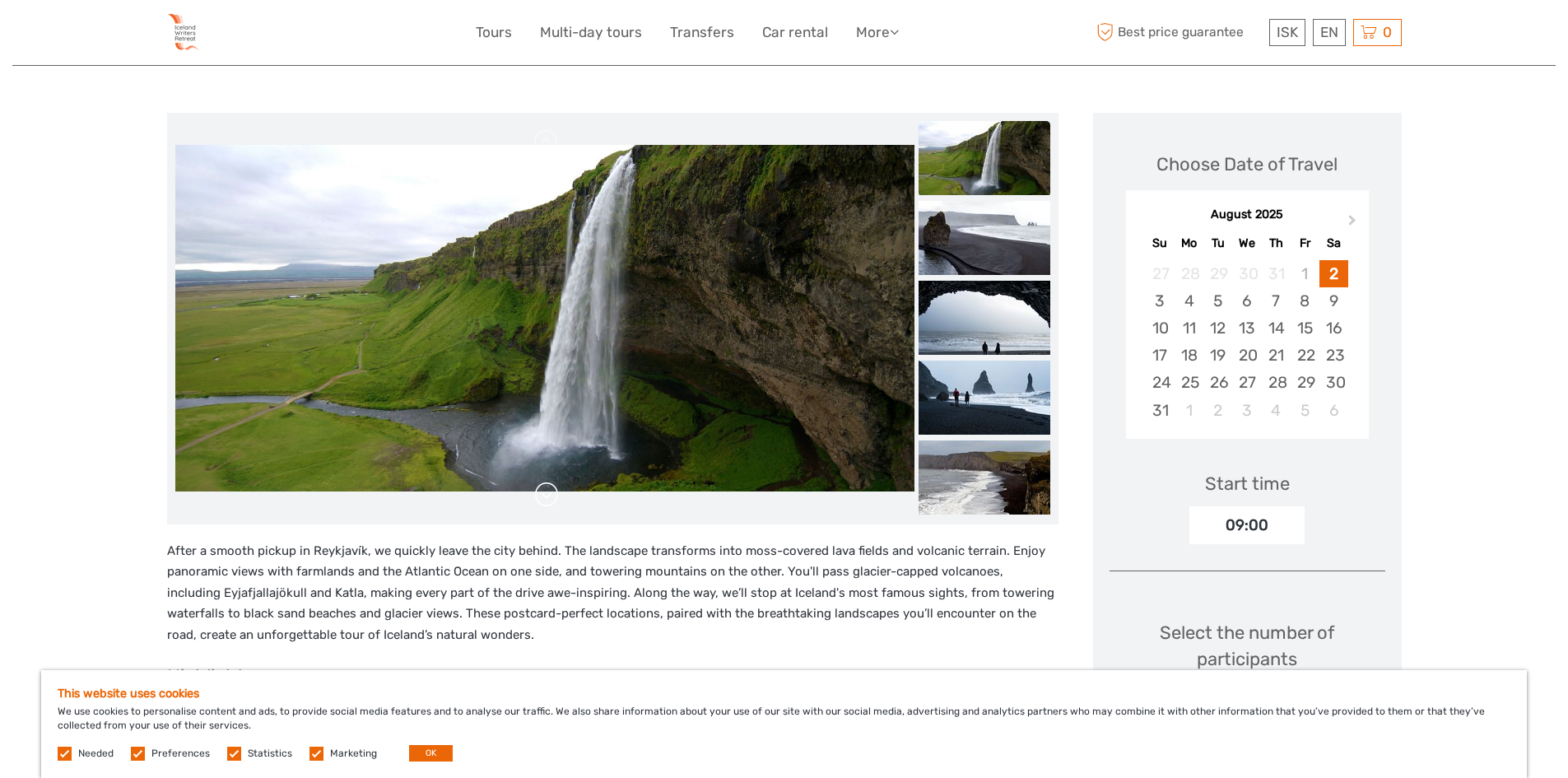 click at bounding box center (547, 495) 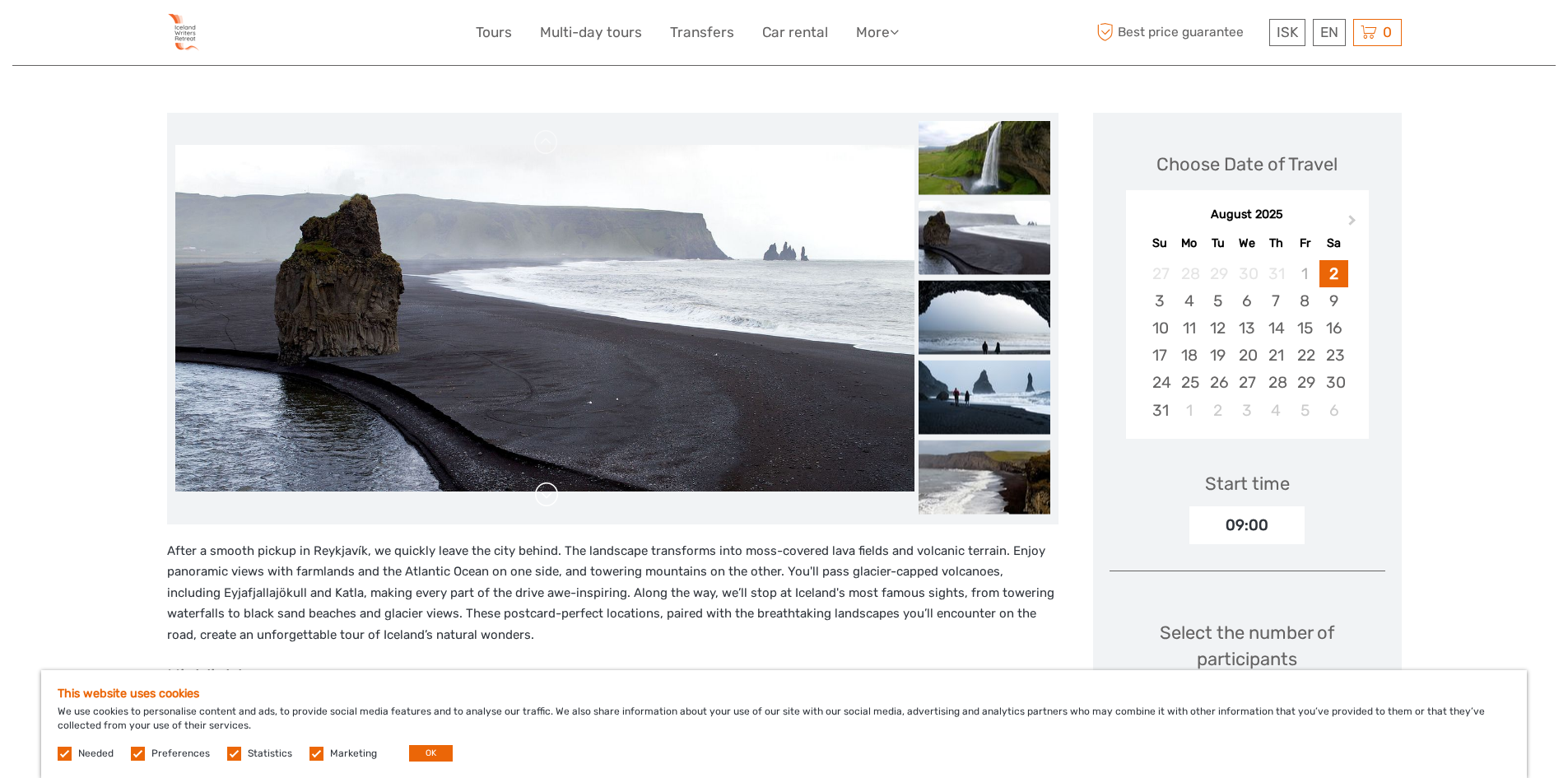 click at bounding box center (547, 495) 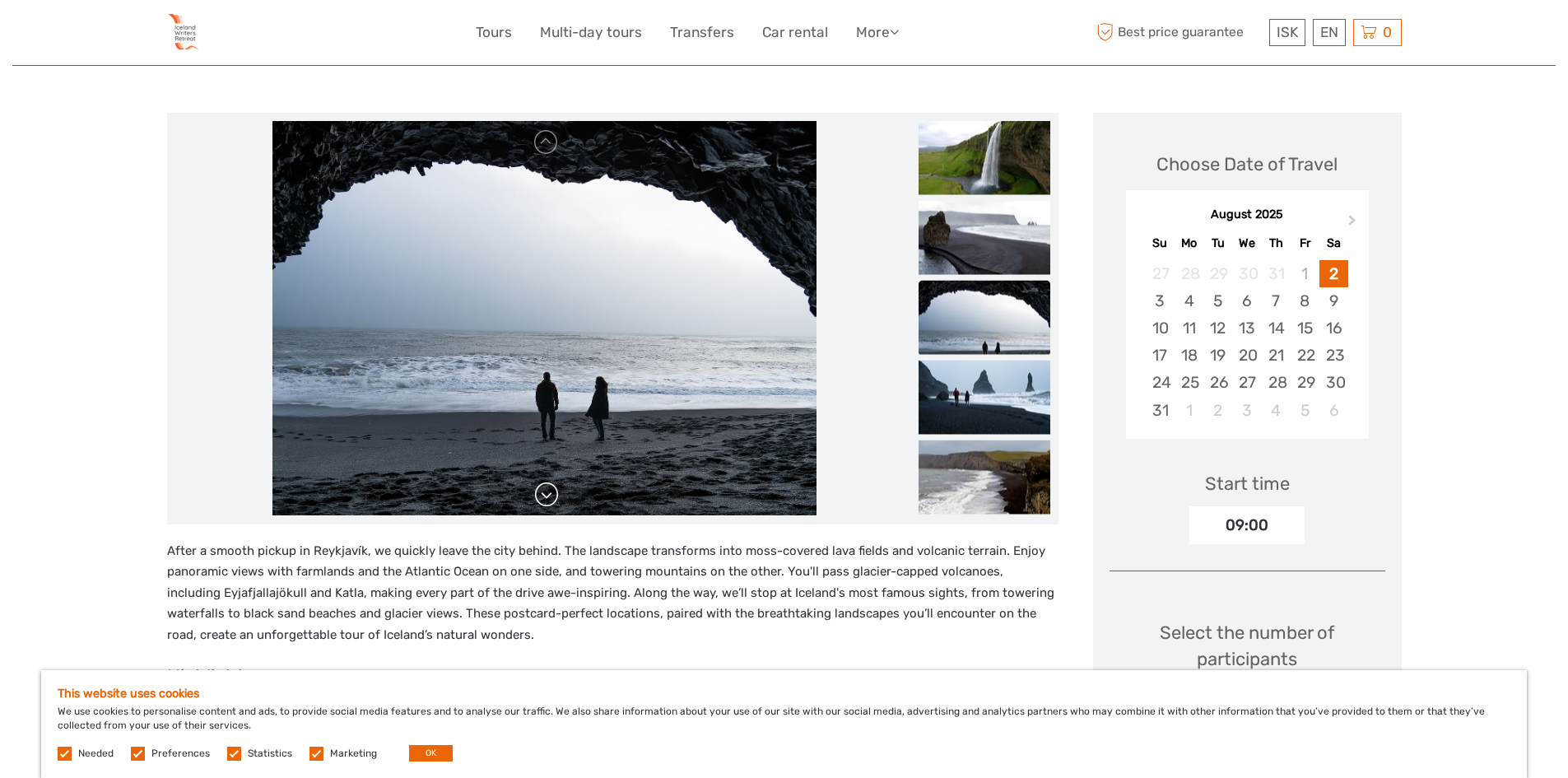 click at bounding box center (547, 495) 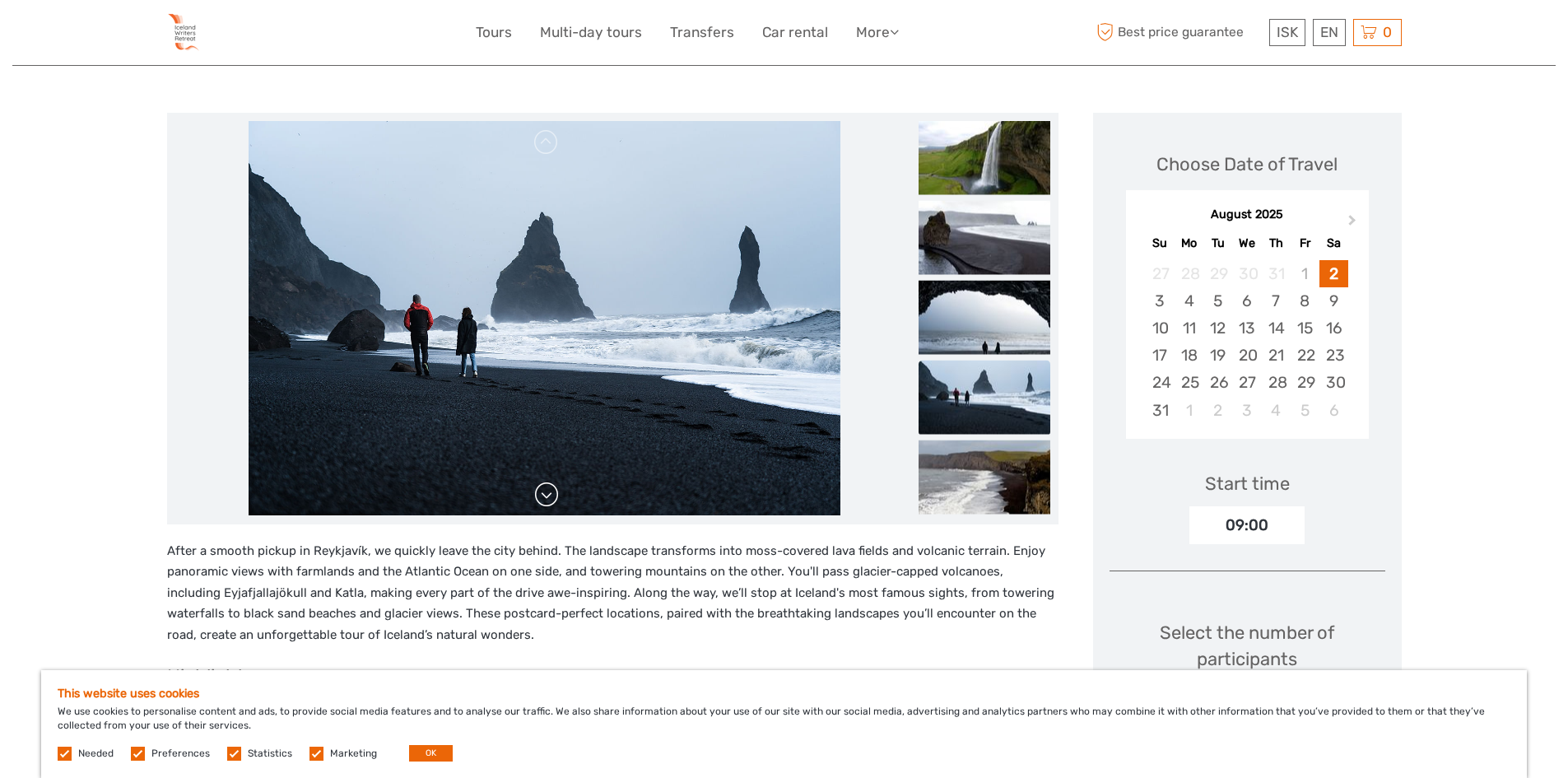 click at bounding box center [547, 495] 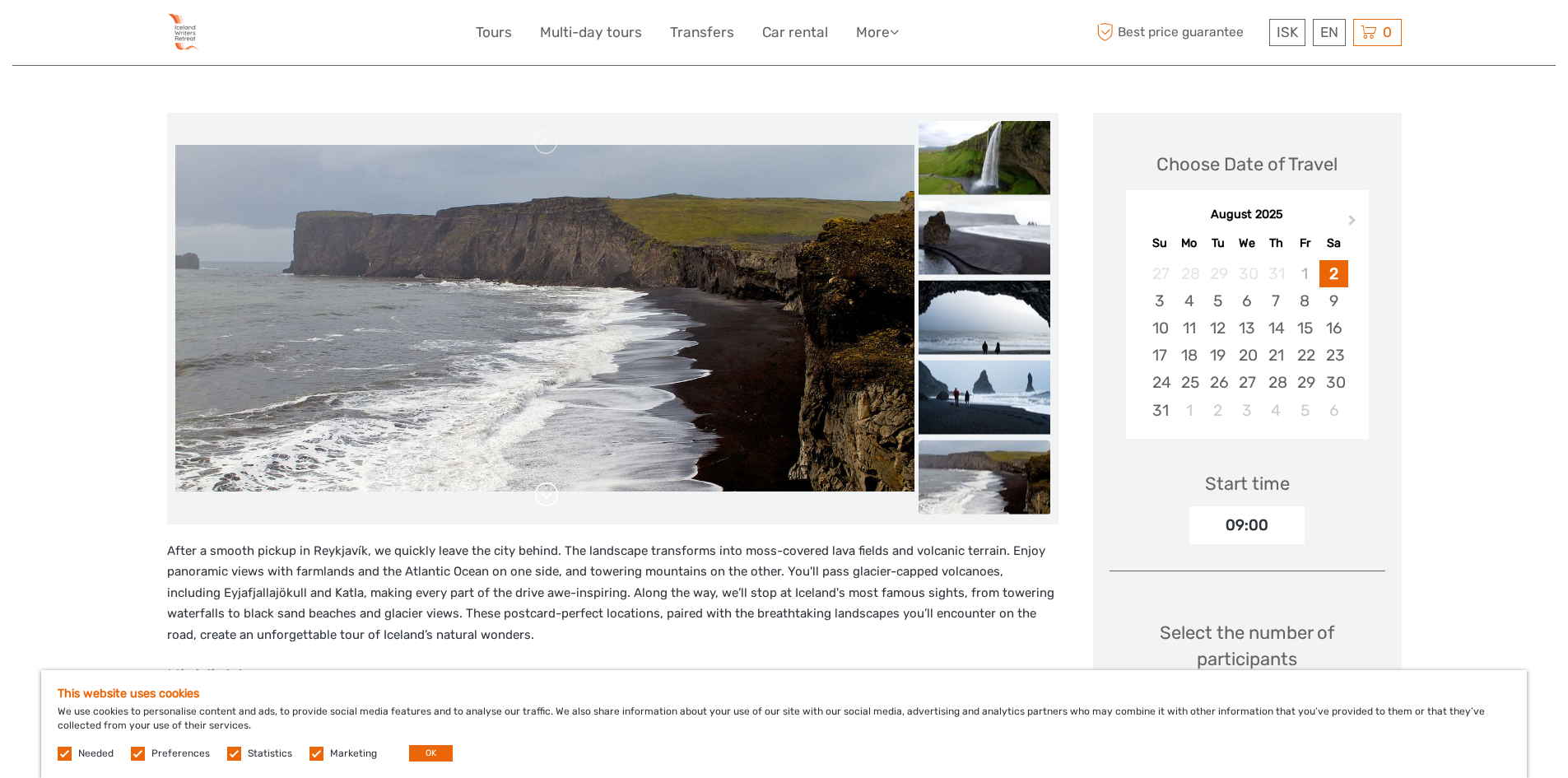 click at bounding box center [547, 495] 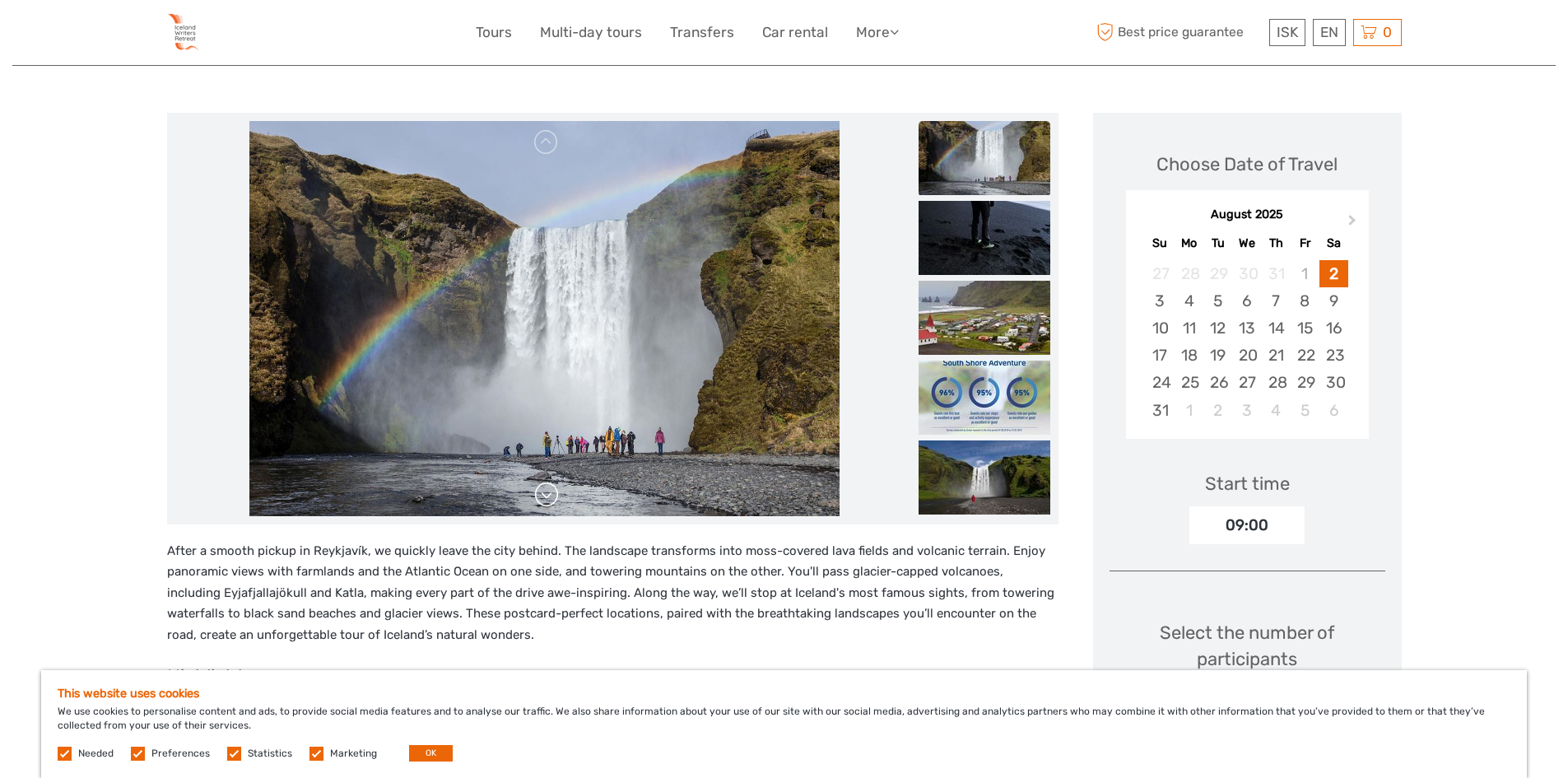 click at bounding box center (544, 319) 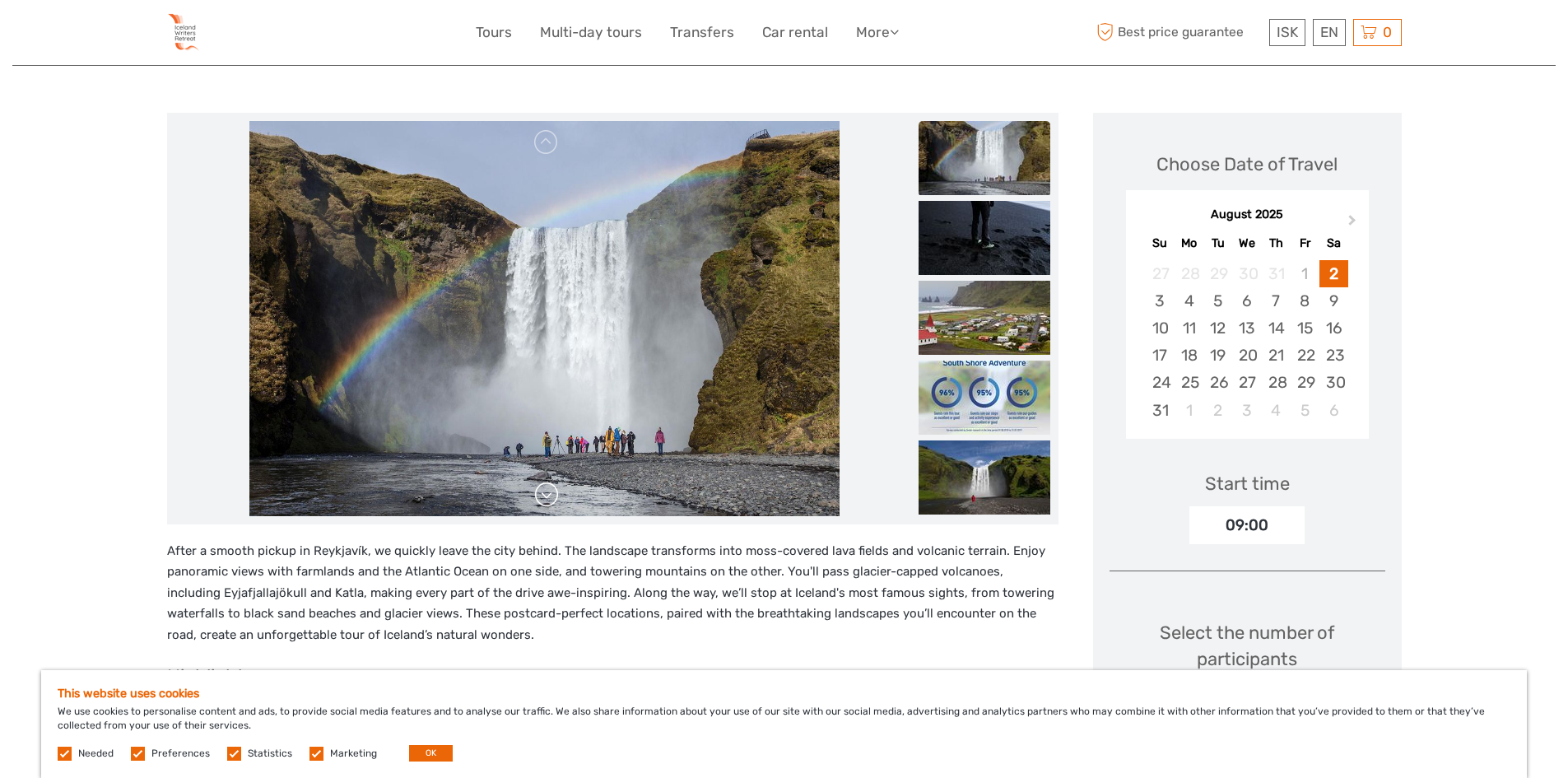 click at bounding box center (547, 495) 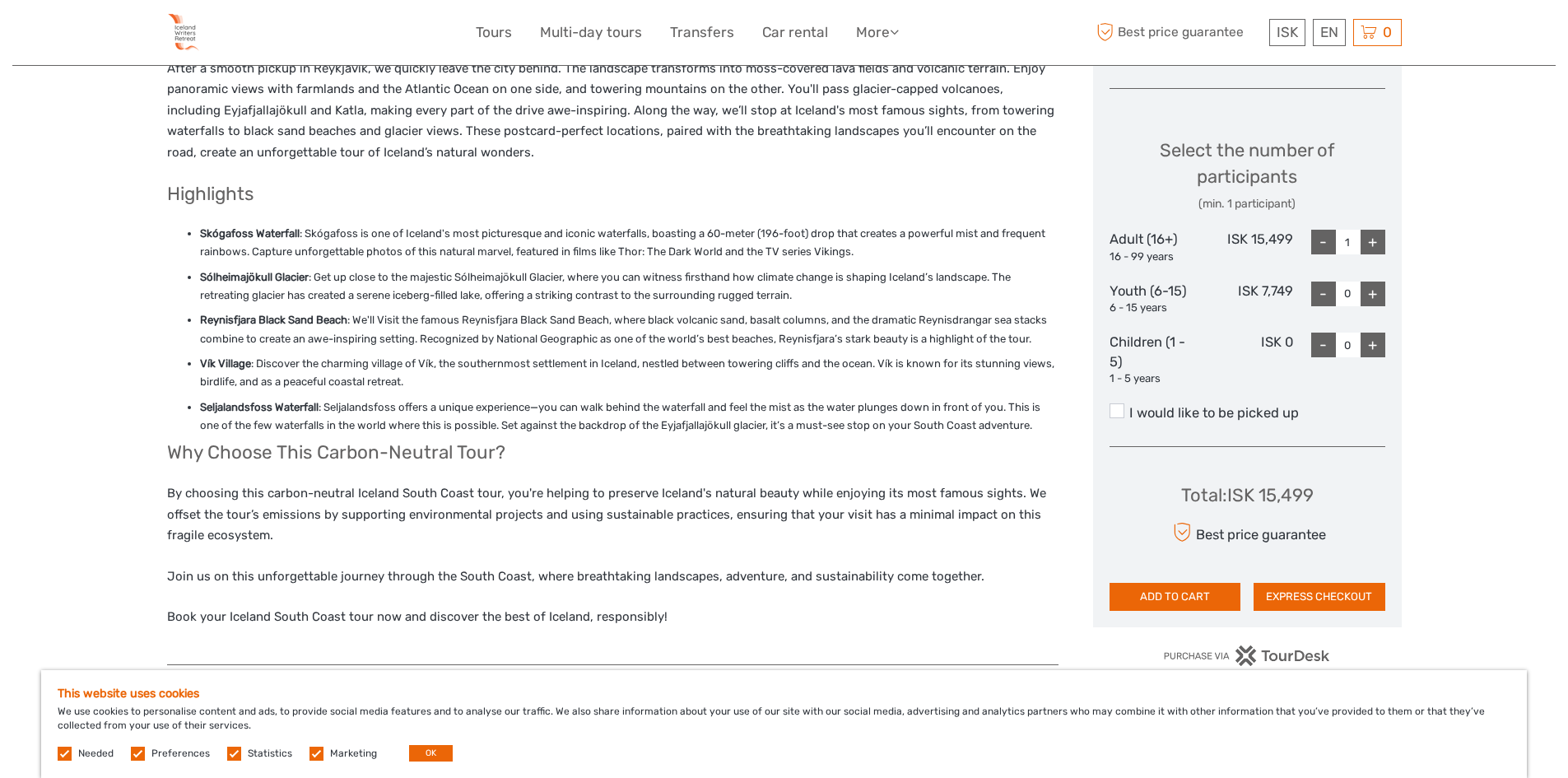 scroll, scrollTop: 677, scrollLeft: 0, axis: vertical 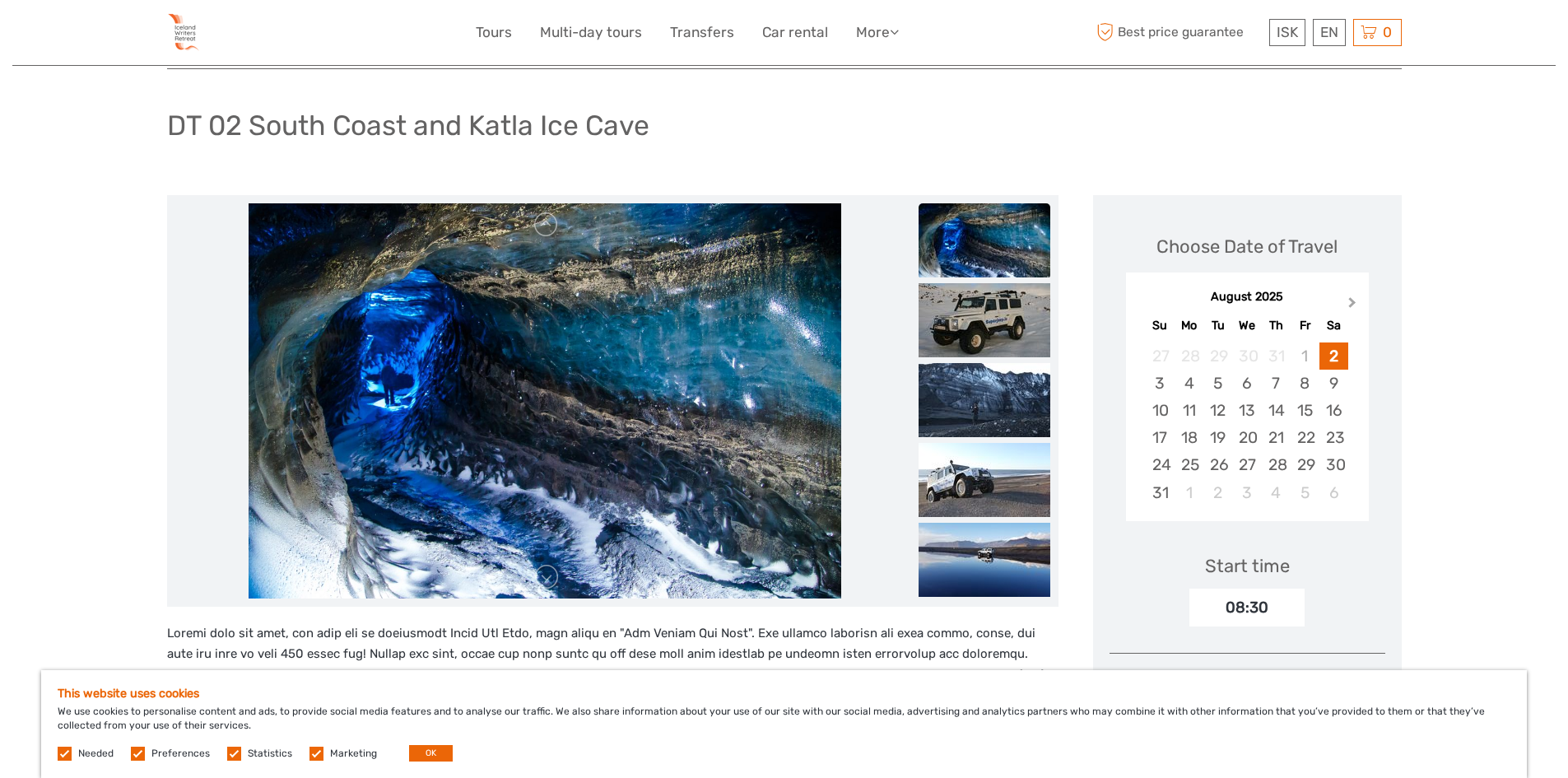 click on "Next Month" at bounding box center (1354, 306) 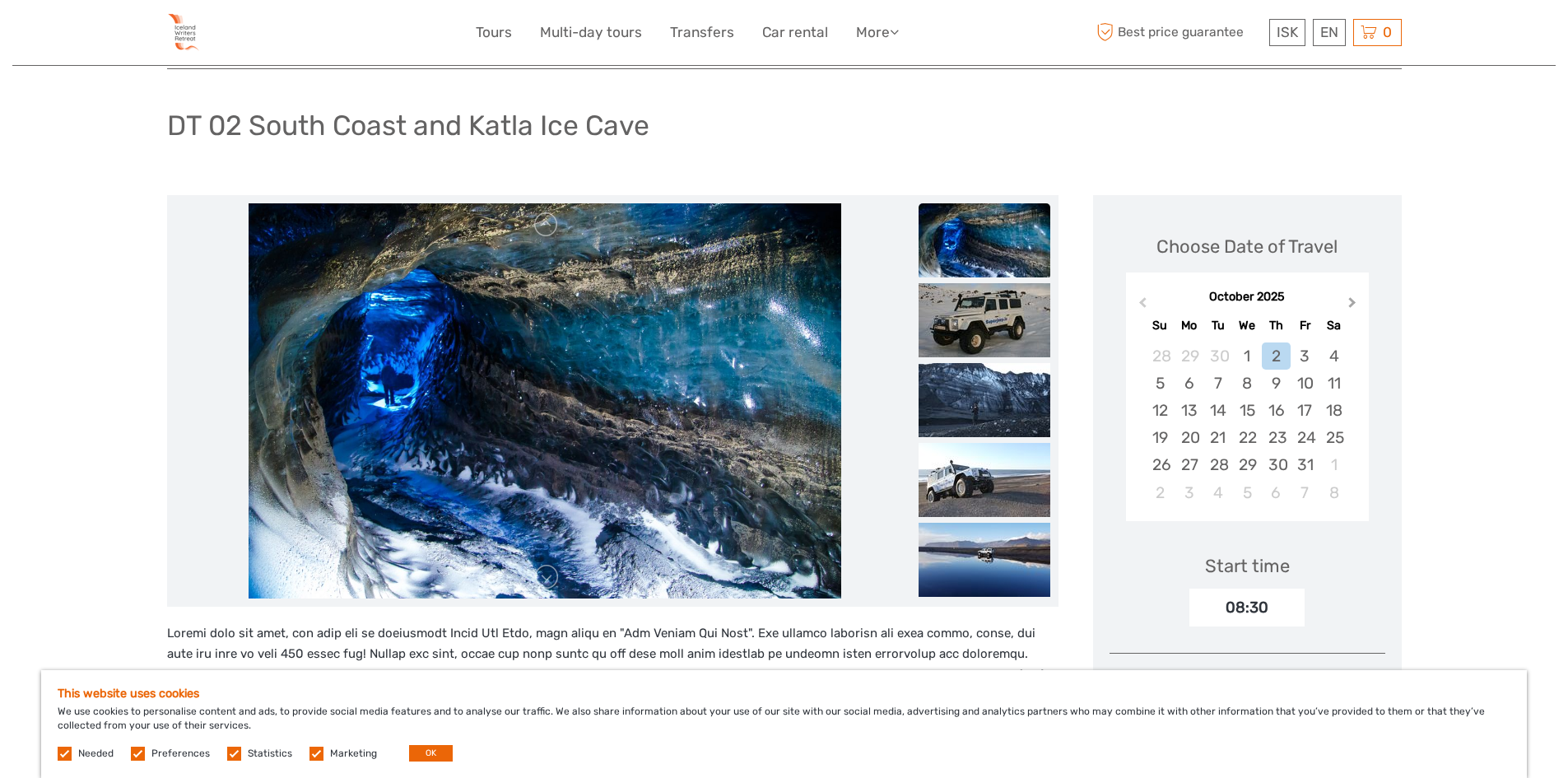 click on "Next Month" at bounding box center (1354, 306) 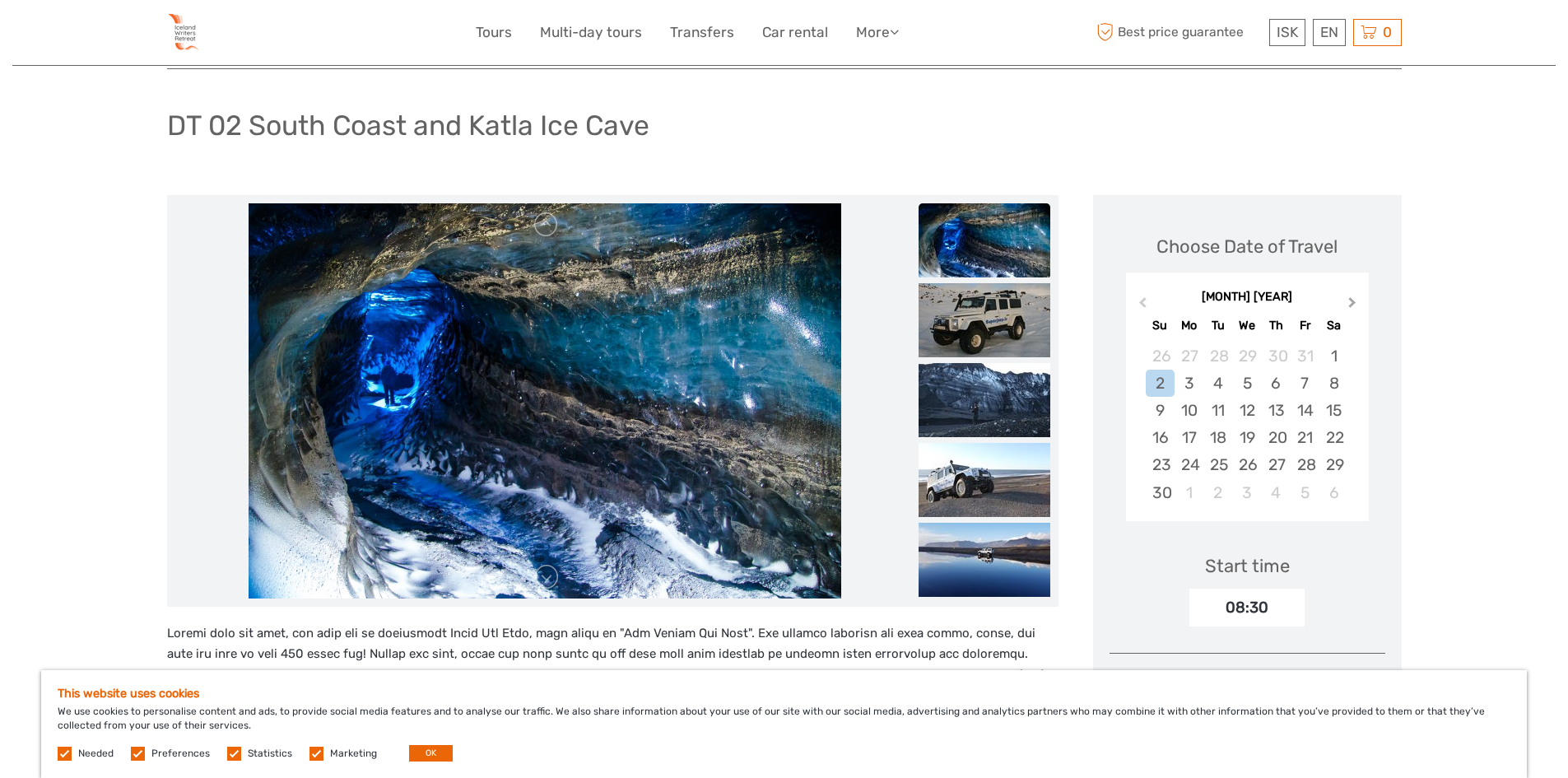 click on "Next Month" at bounding box center (1354, 306) 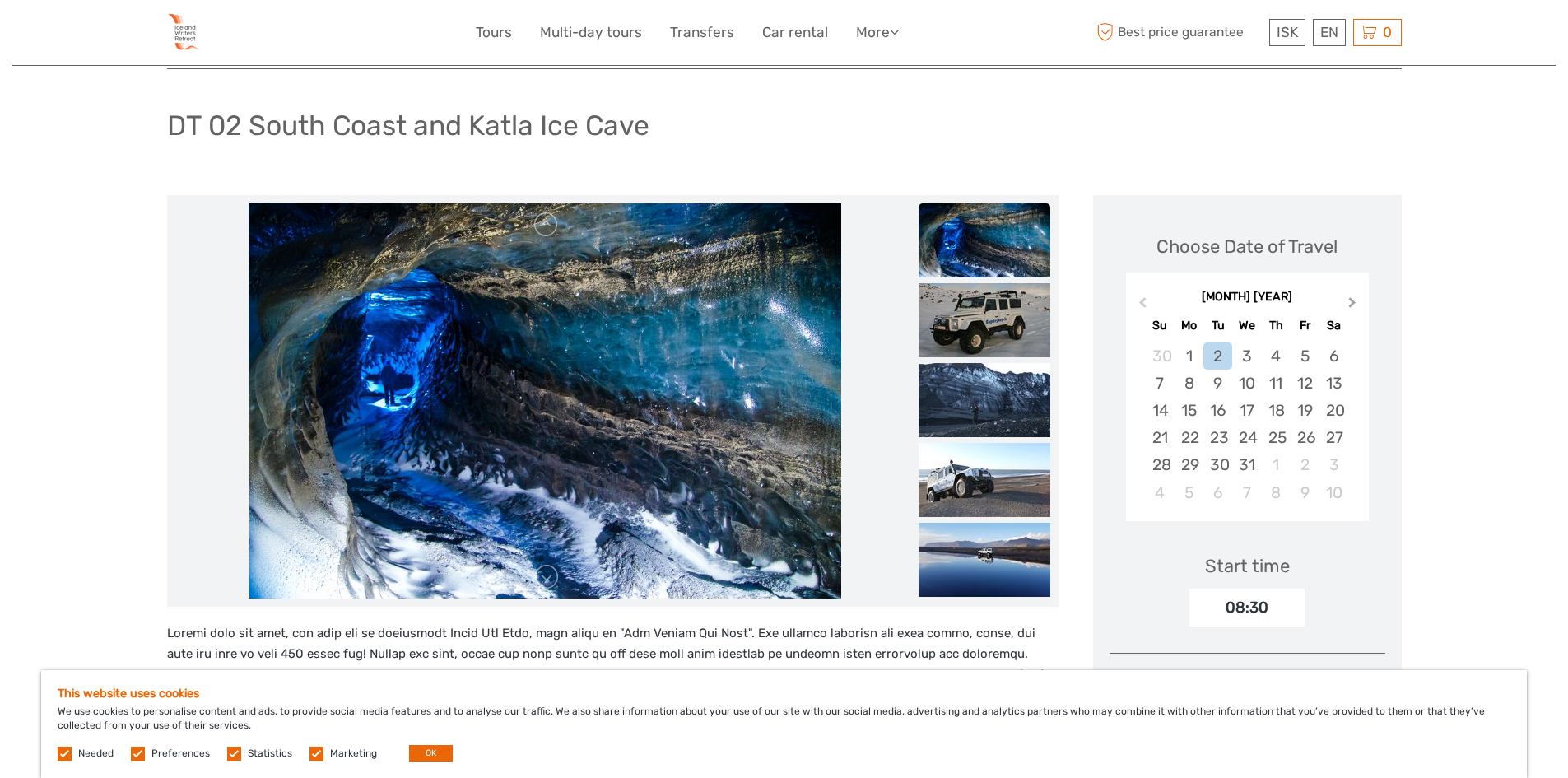 click on "Next Month" at bounding box center [1354, 306] 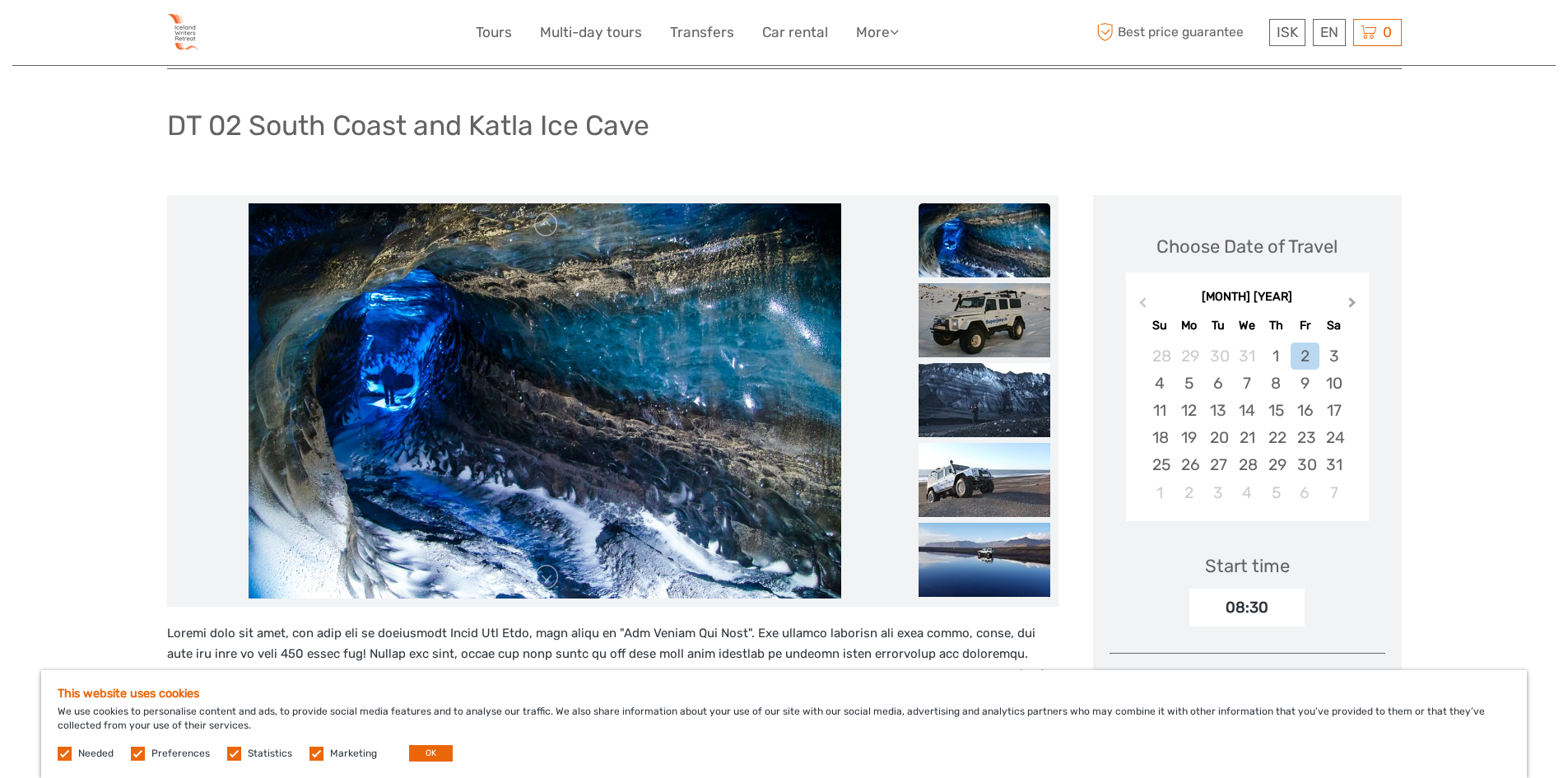 click on "Next Month" at bounding box center (1354, 306) 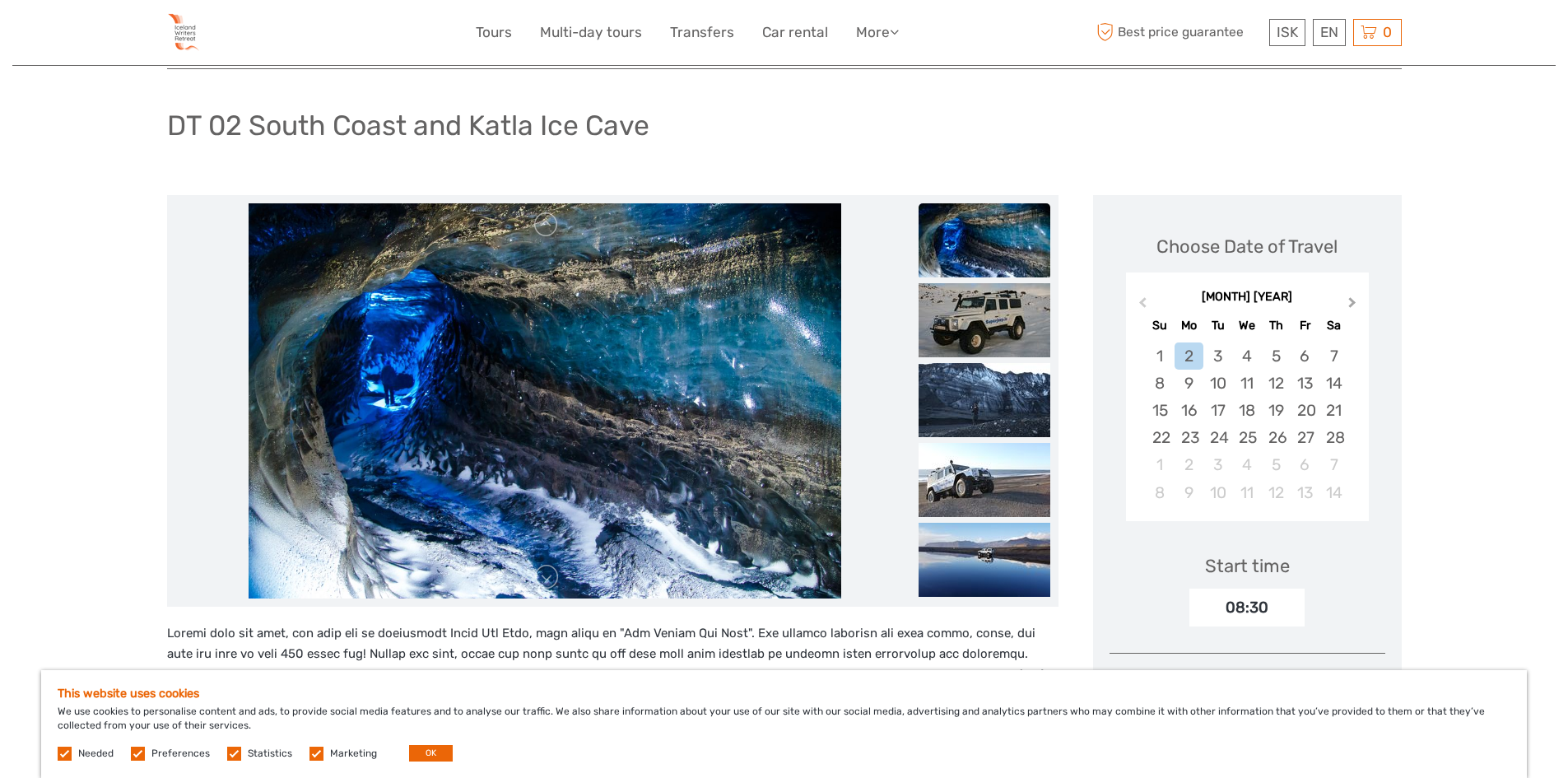 click on "Next Month" at bounding box center [1354, 306] 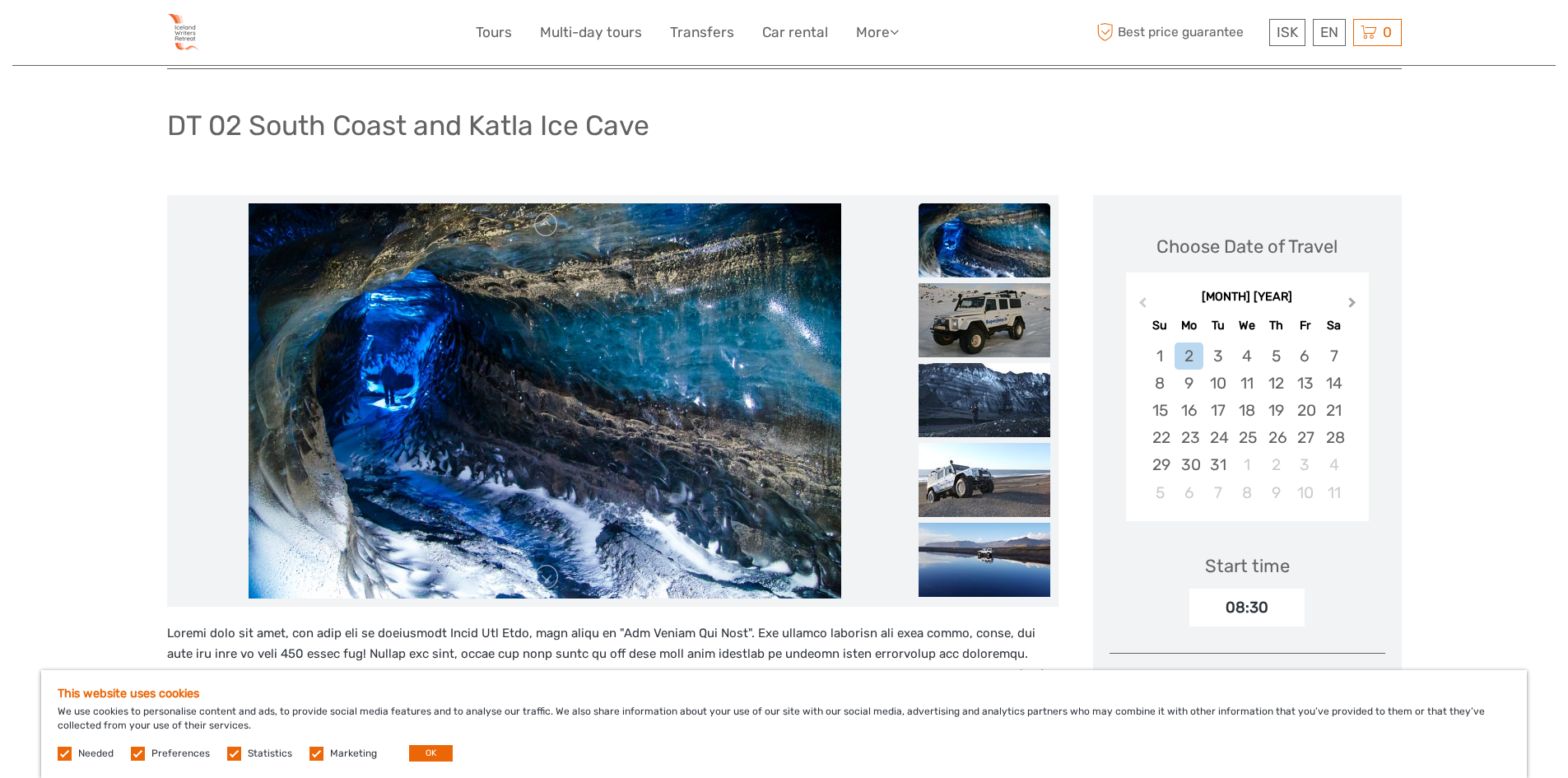 click on "Next Month" at bounding box center [1354, 306] 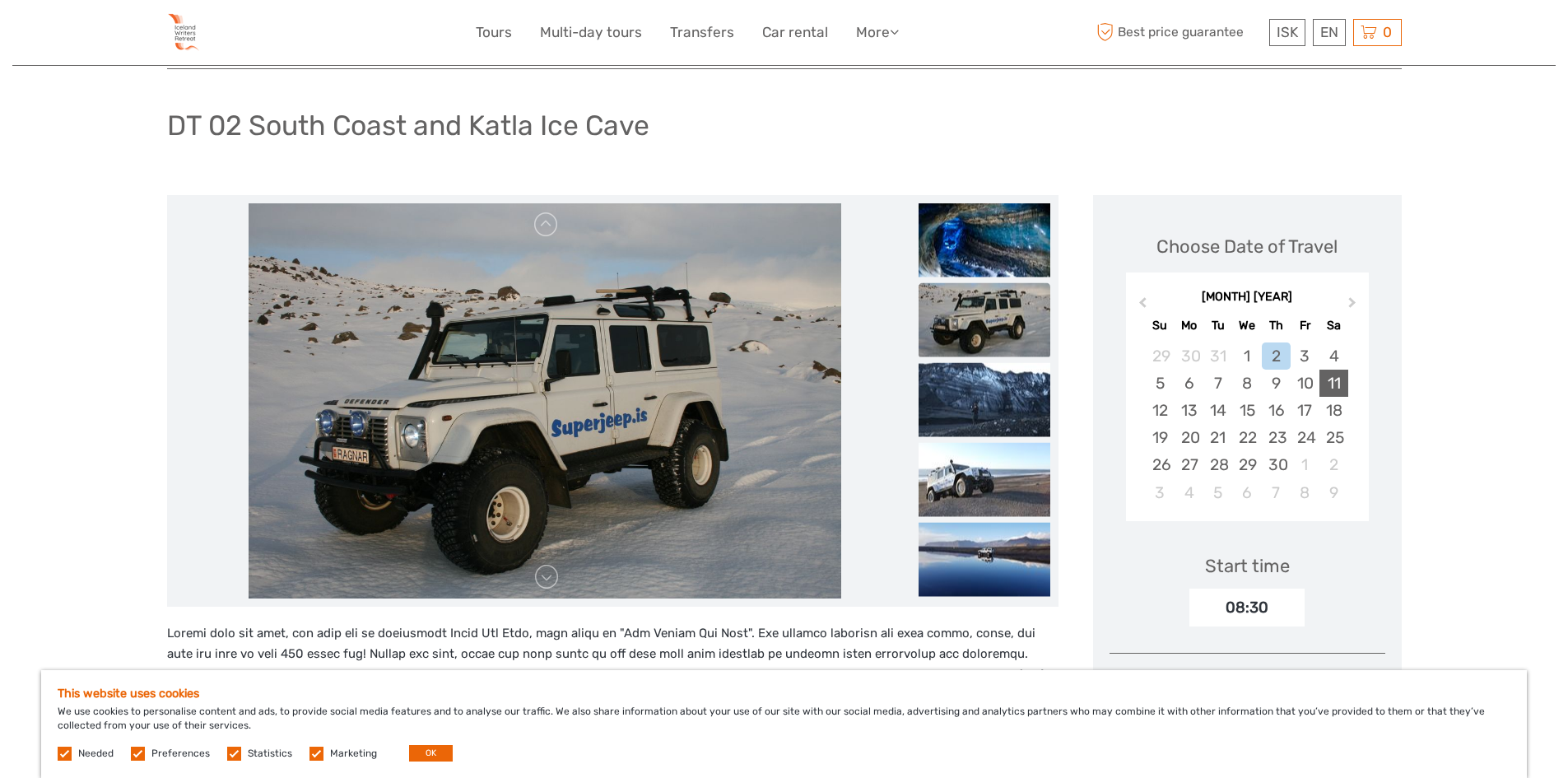 click on "11" at bounding box center [1333, 383] 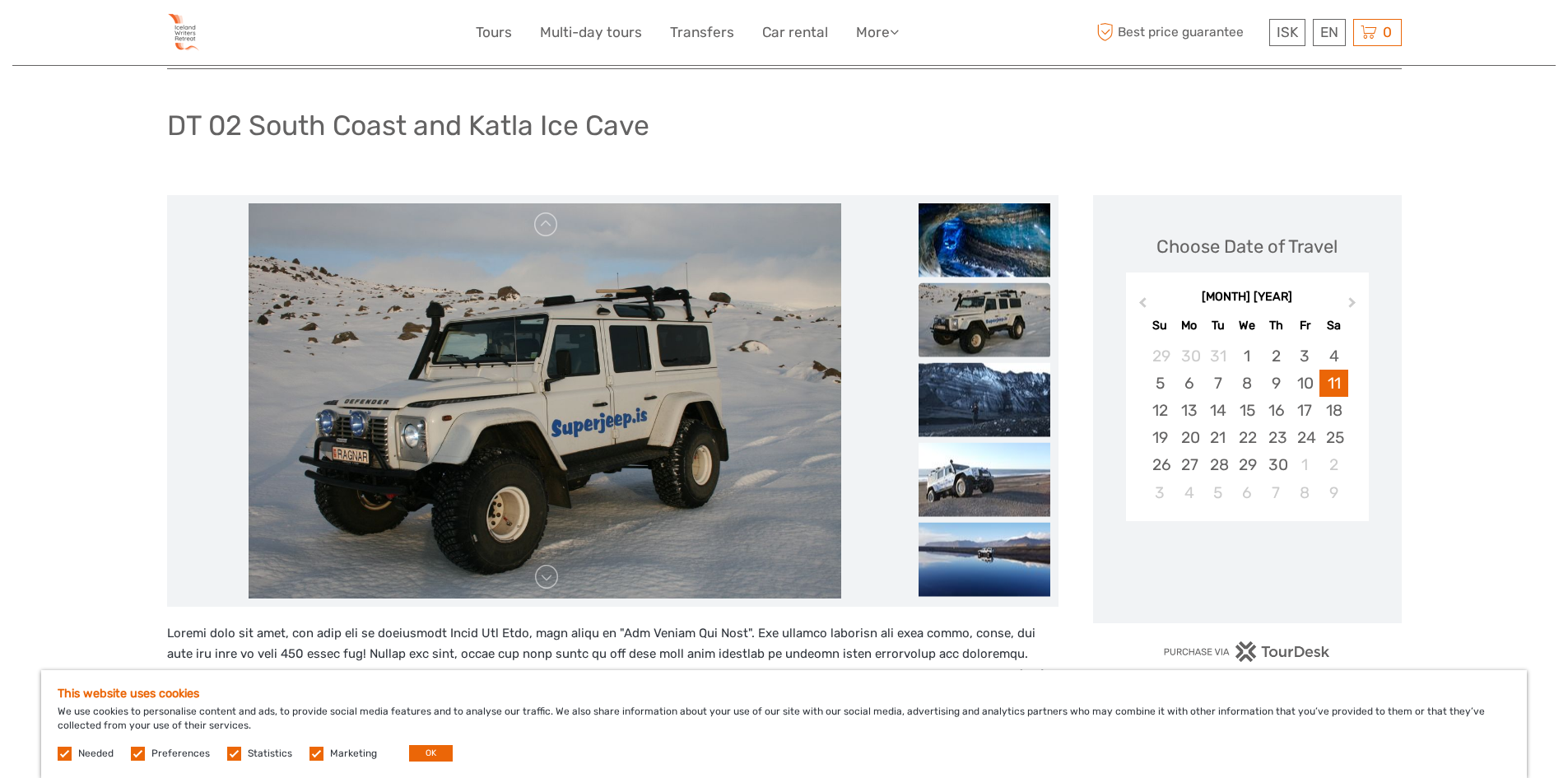 click on "Region / Starts from:
Capital Region
Travel method:
Jeep / 4x4
10 hours
Verified Operator
DT 02 South Coast and Katla Ice Cave" at bounding box center (784, 967) 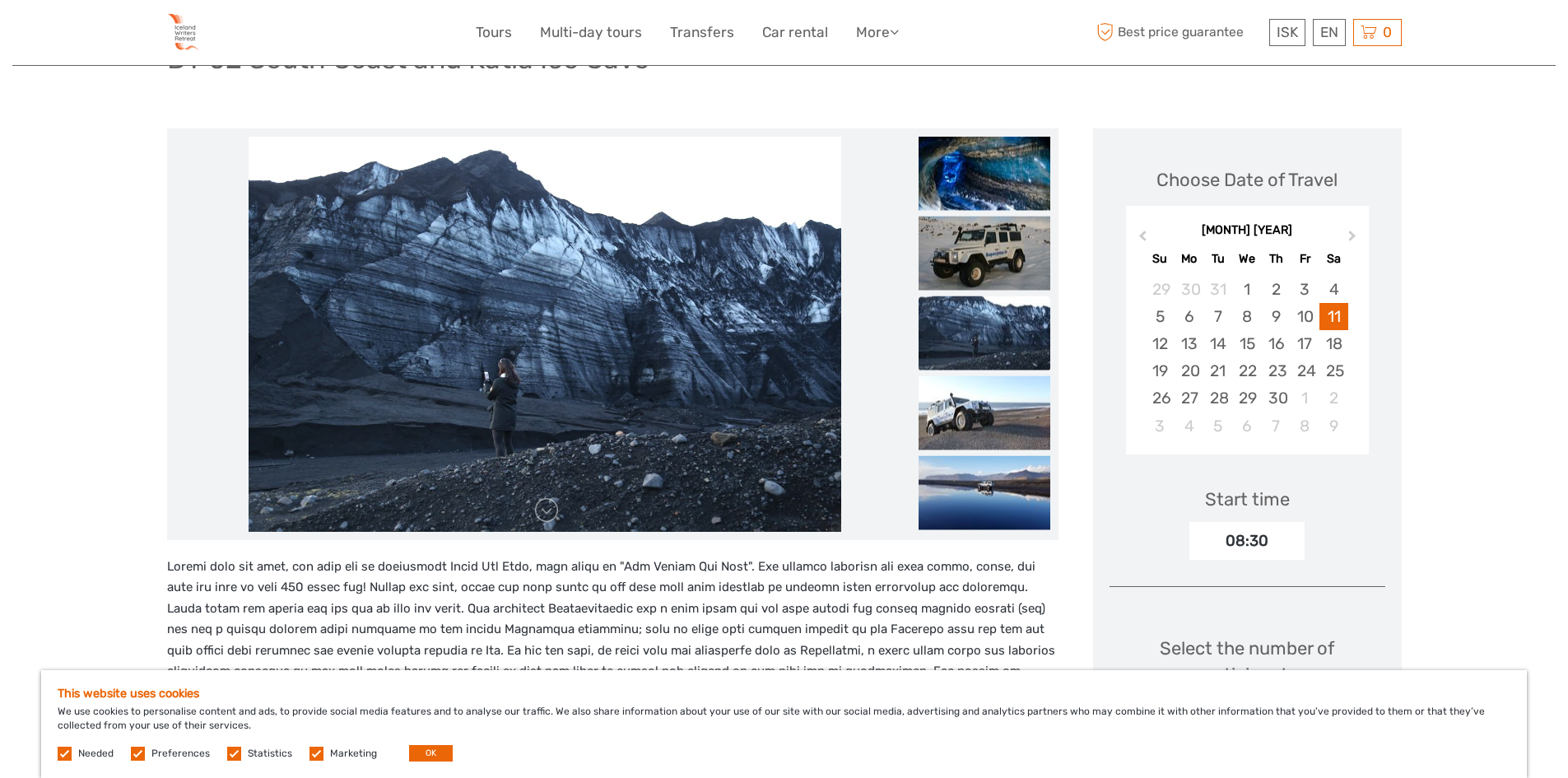 scroll, scrollTop: 82, scrollLeft: 0, axis: vertical 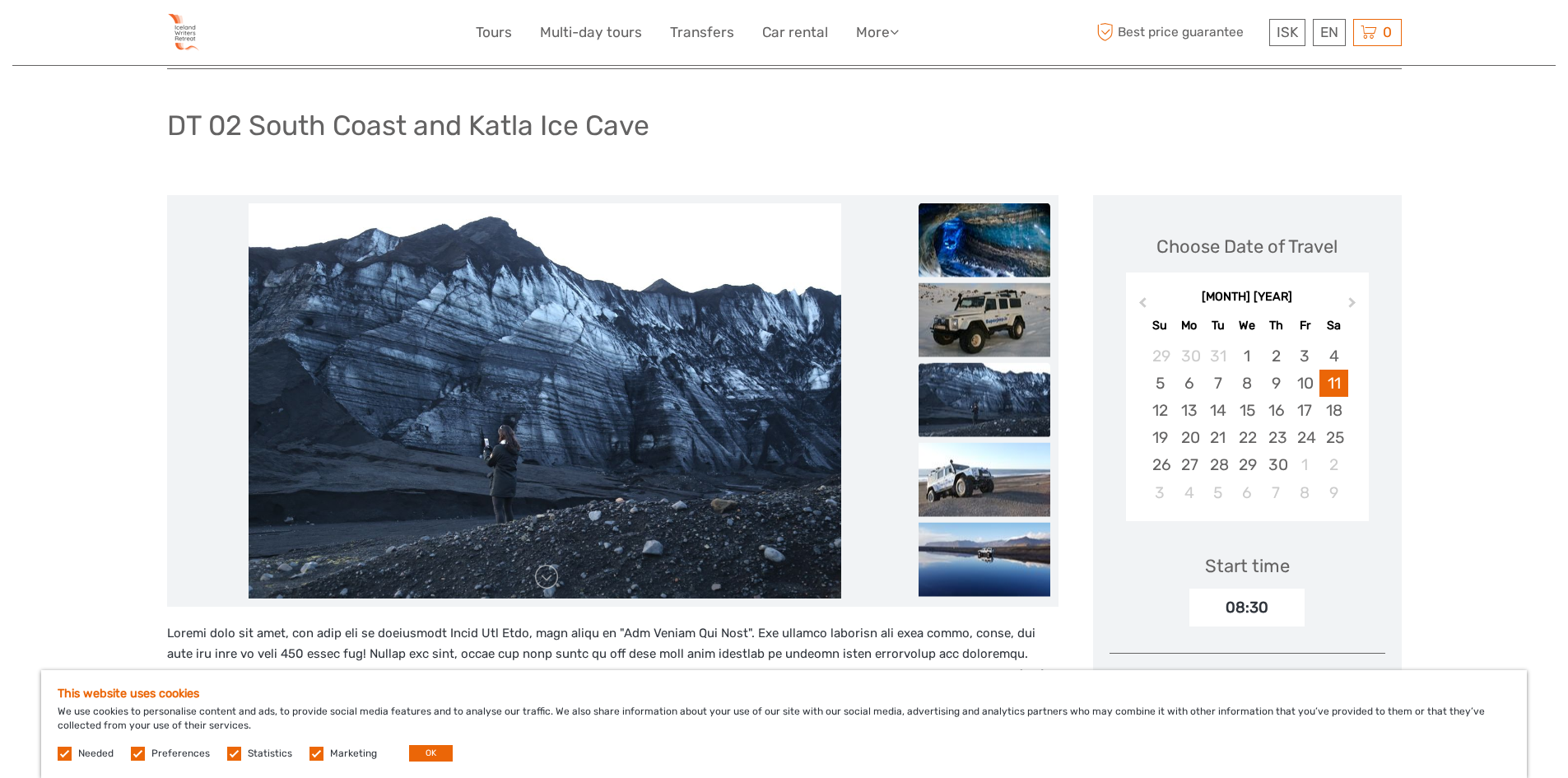 click at bounding box center (984, 240) 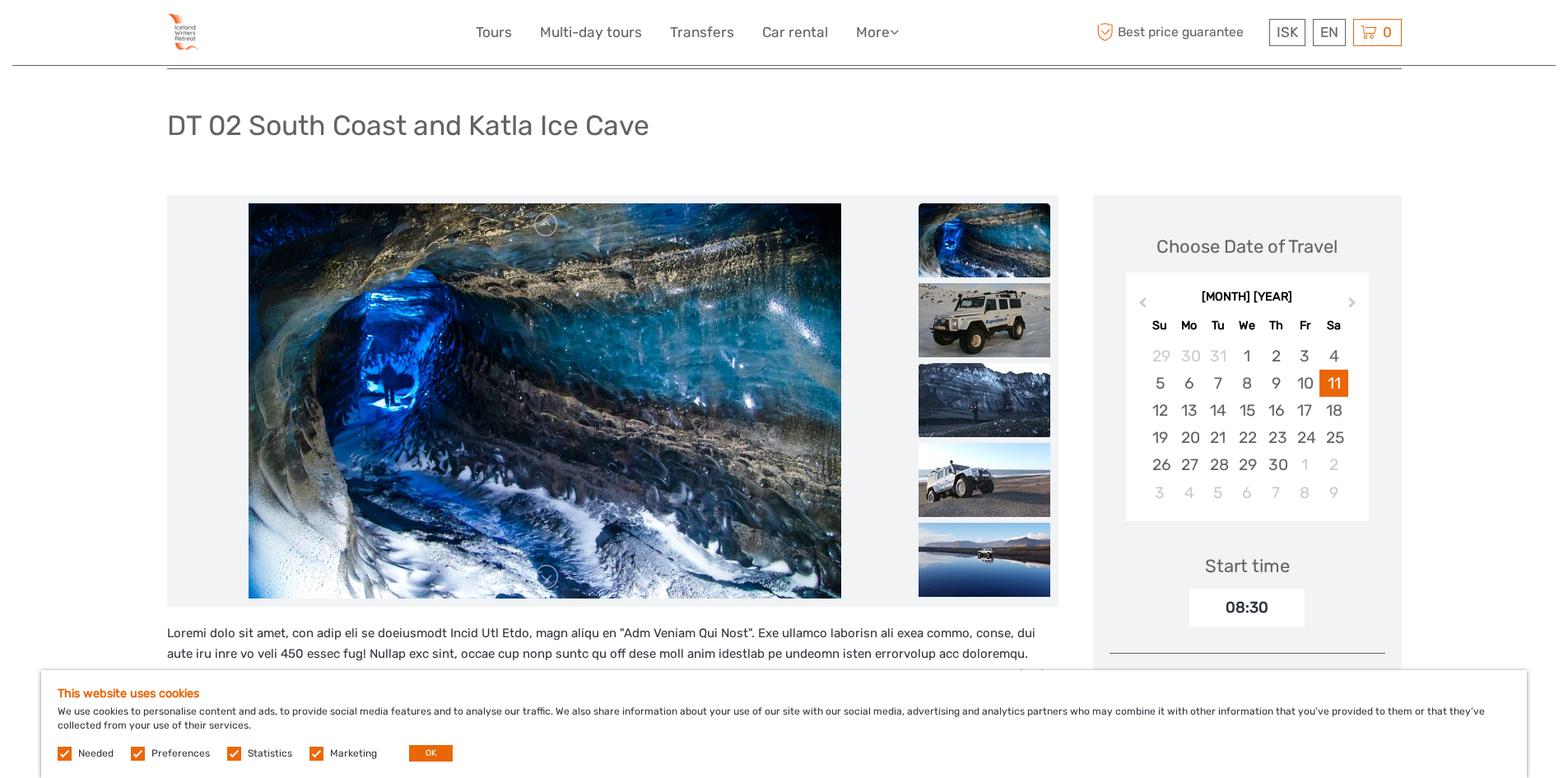 click at bounding box center (984, 400) 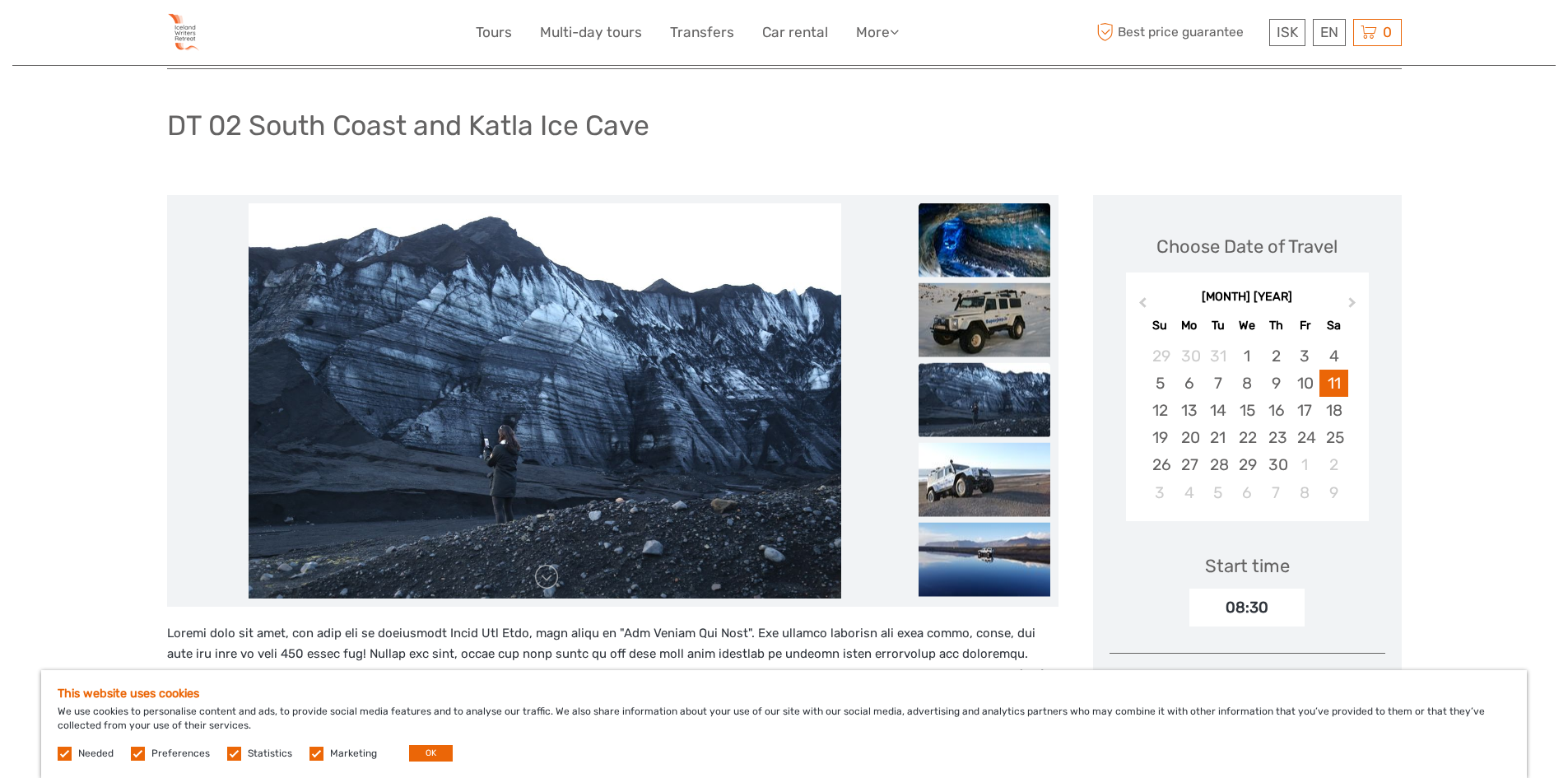 click at bounding box center (984, 240) 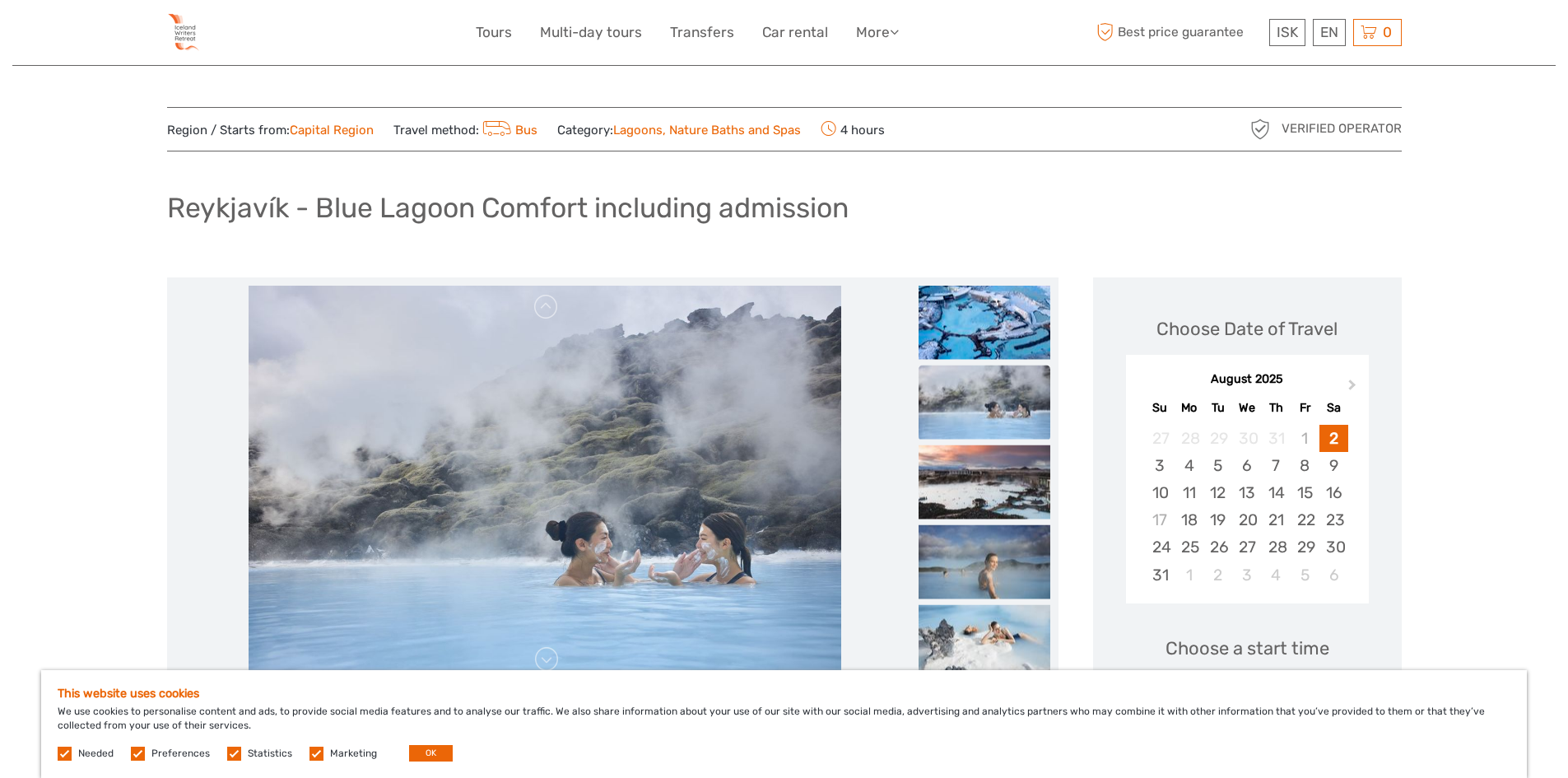scroll, scrollTop: 231, scrollLeft: 0, axis: vertical 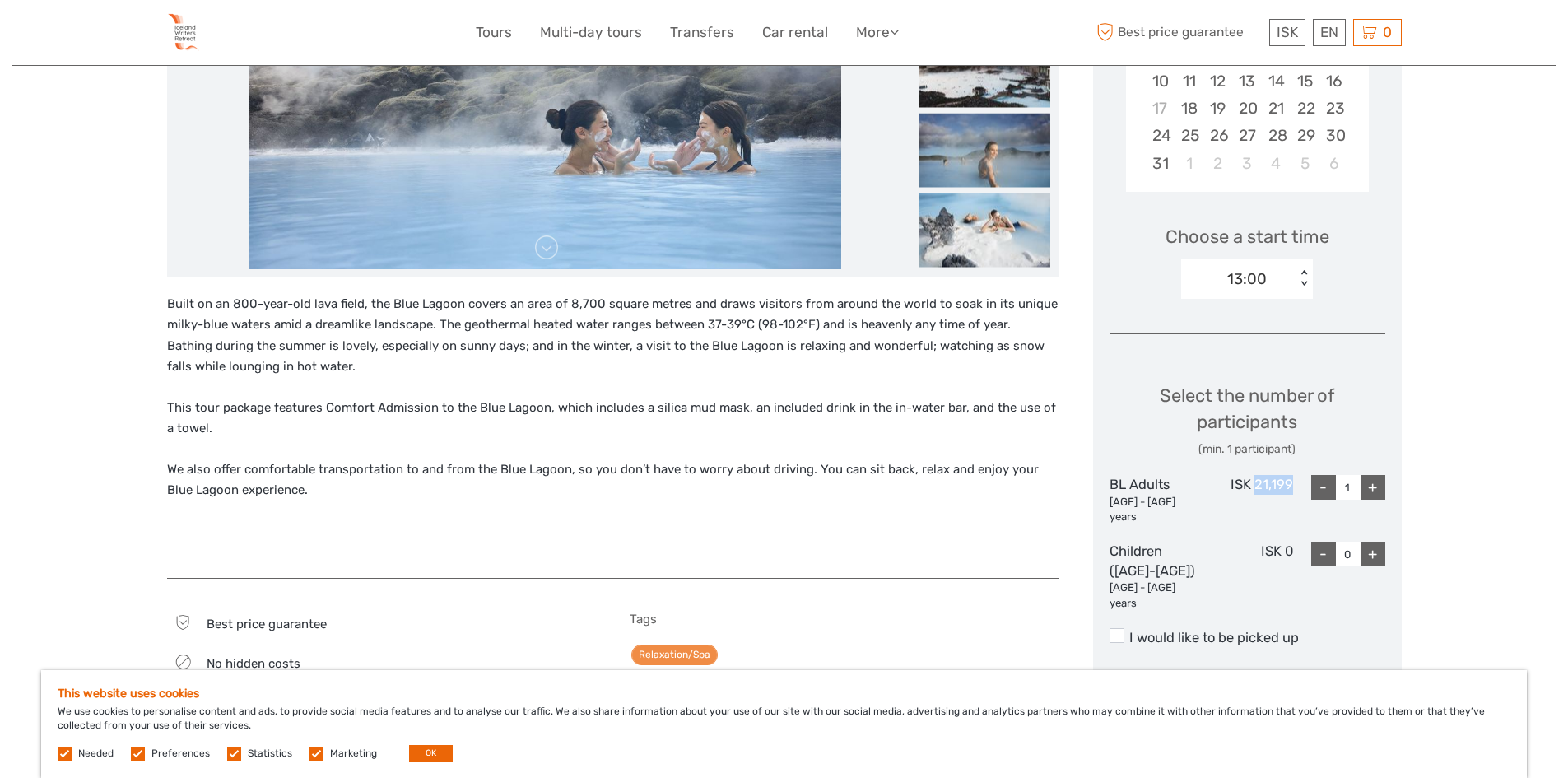 drag, startPoint x: 1254, startPoint y: 486, endPoint x: 1291, endPoint y: 487, distance: 37.01351 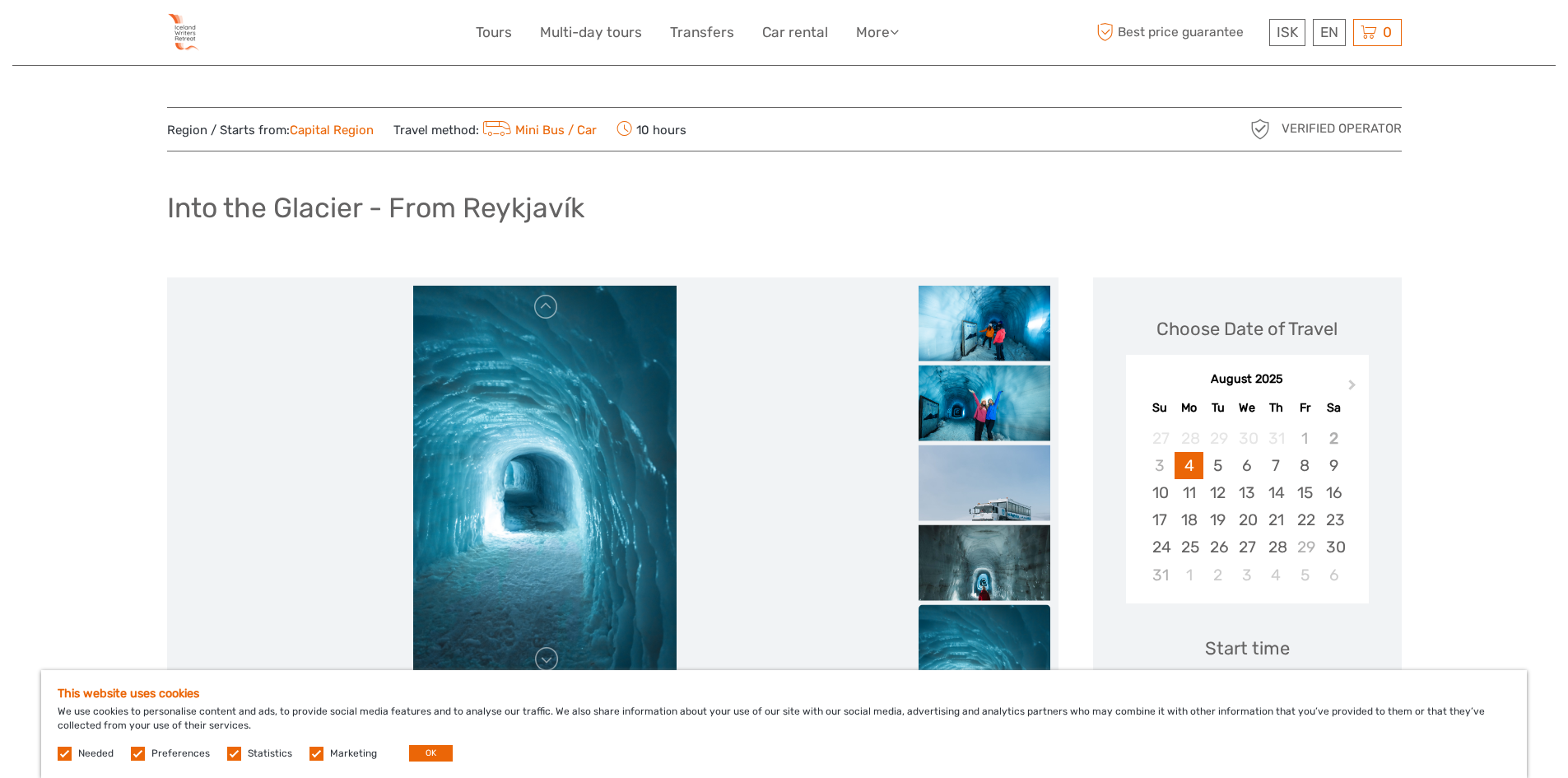 scroll, scrollTop: 0, scrollLeft: 0, axis: both 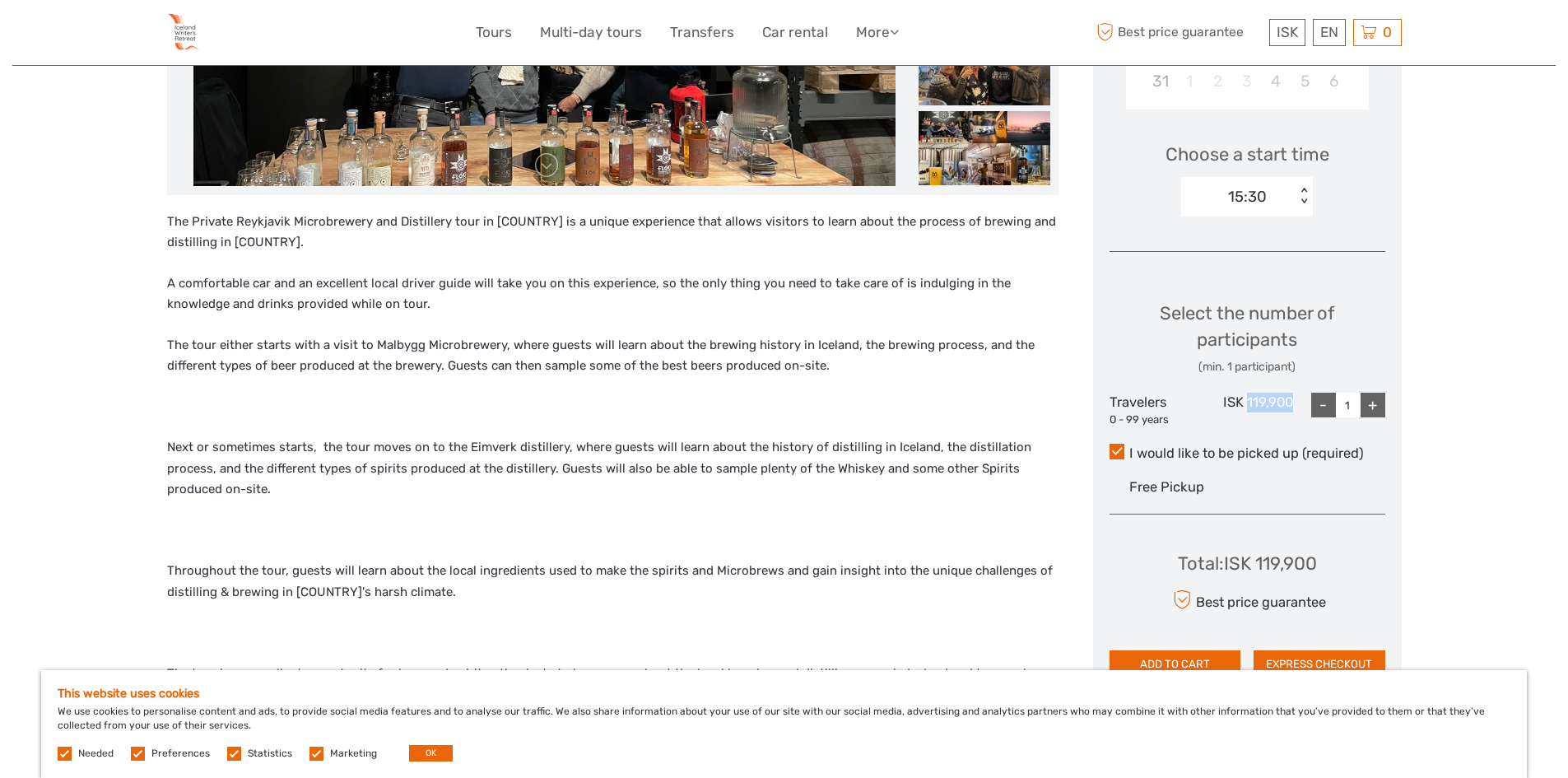 drag, startPoint x: 1245, startPoint y: 402, endPoint x: 1293, endPoint y: 400, distance: 48.041649 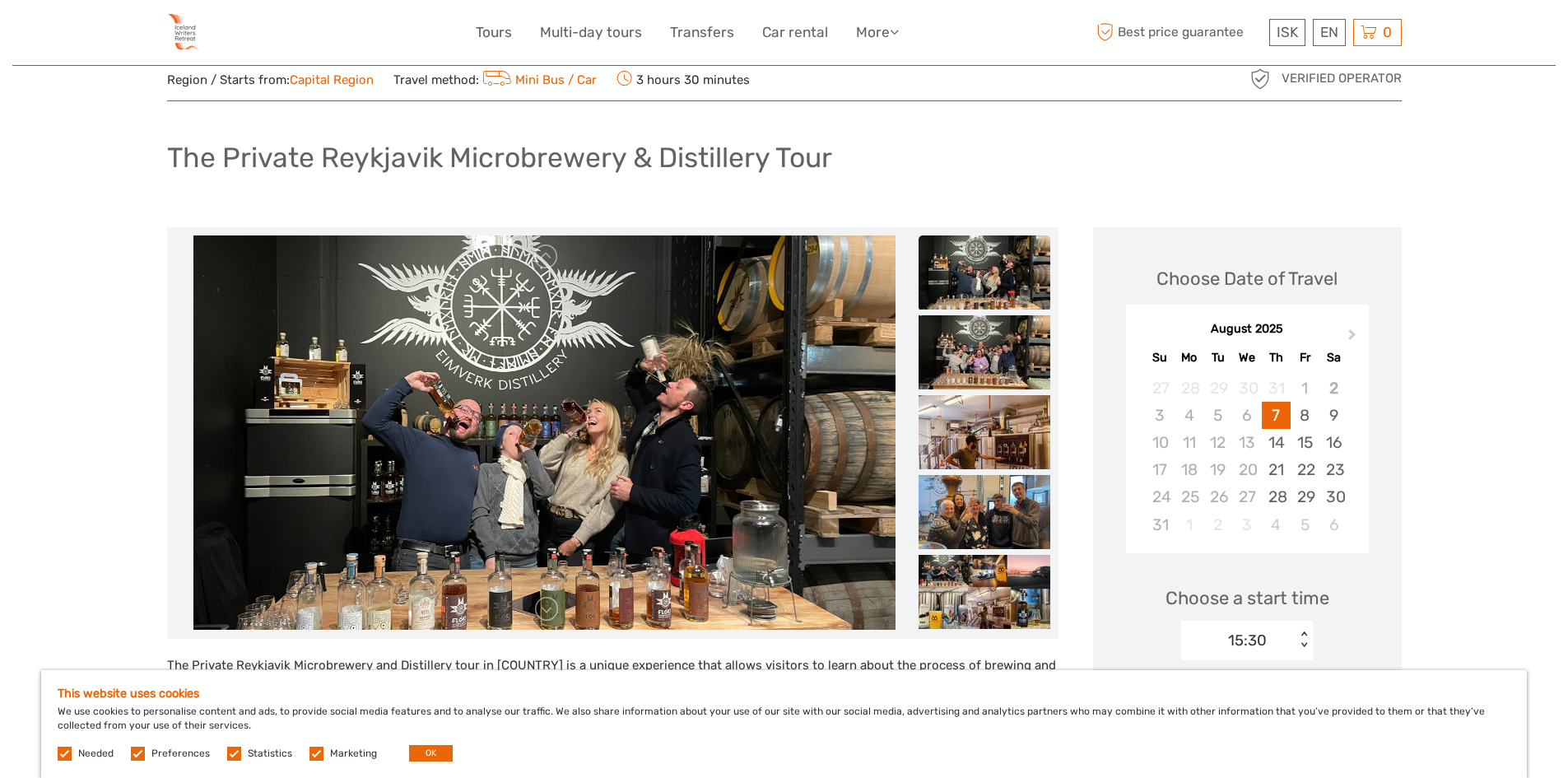 scroll, scrollTop: 0, scrollLeft: 0, axis: both 